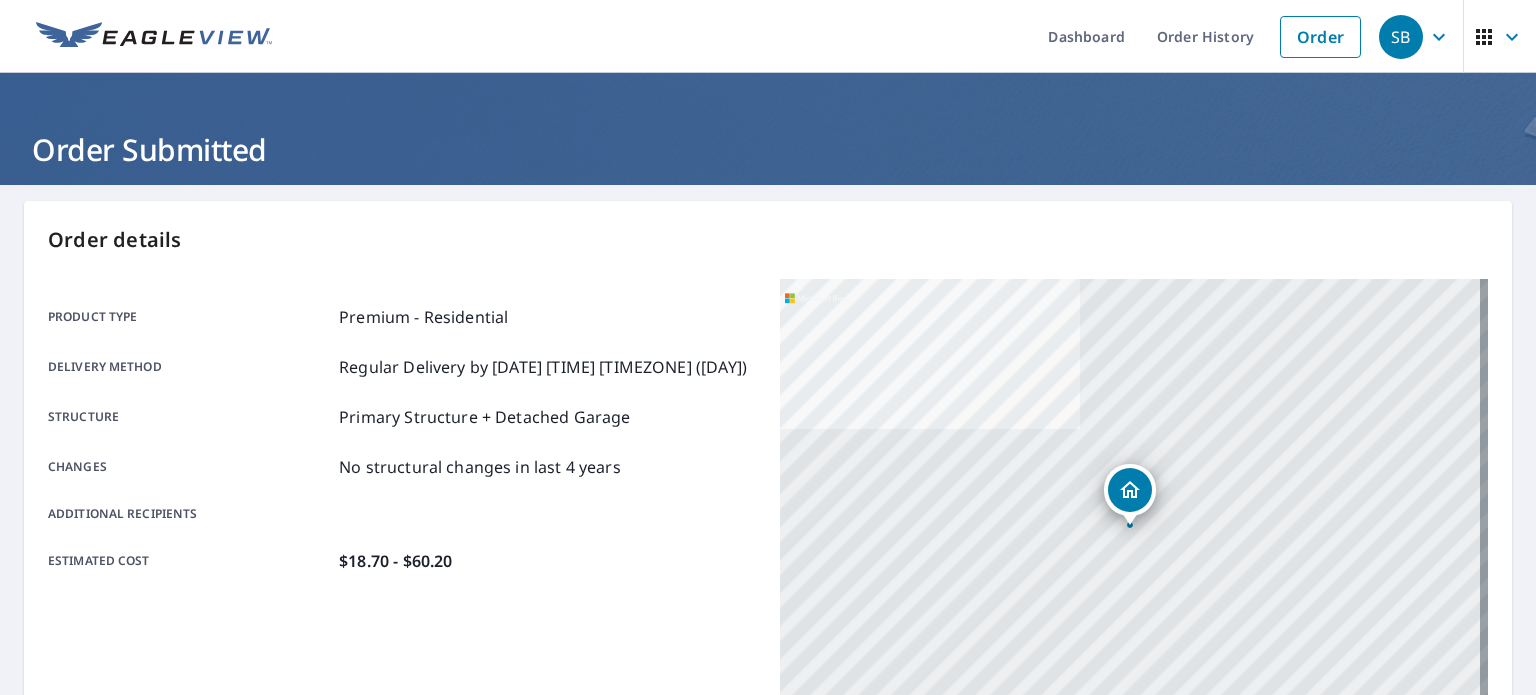 scroll, scrollTop: 0, scrollLeft: 0, axis: both 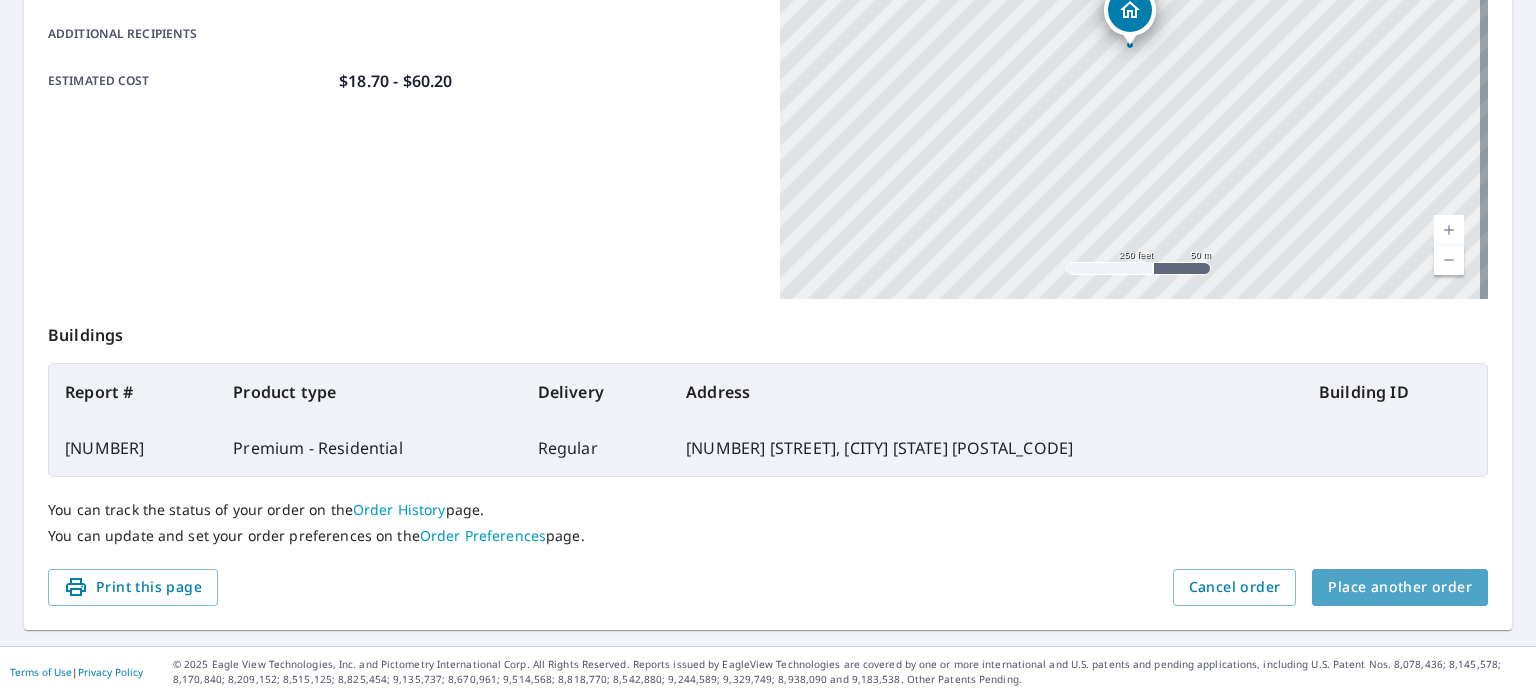 click on "Place another order" at bounding box center [1400, 587] 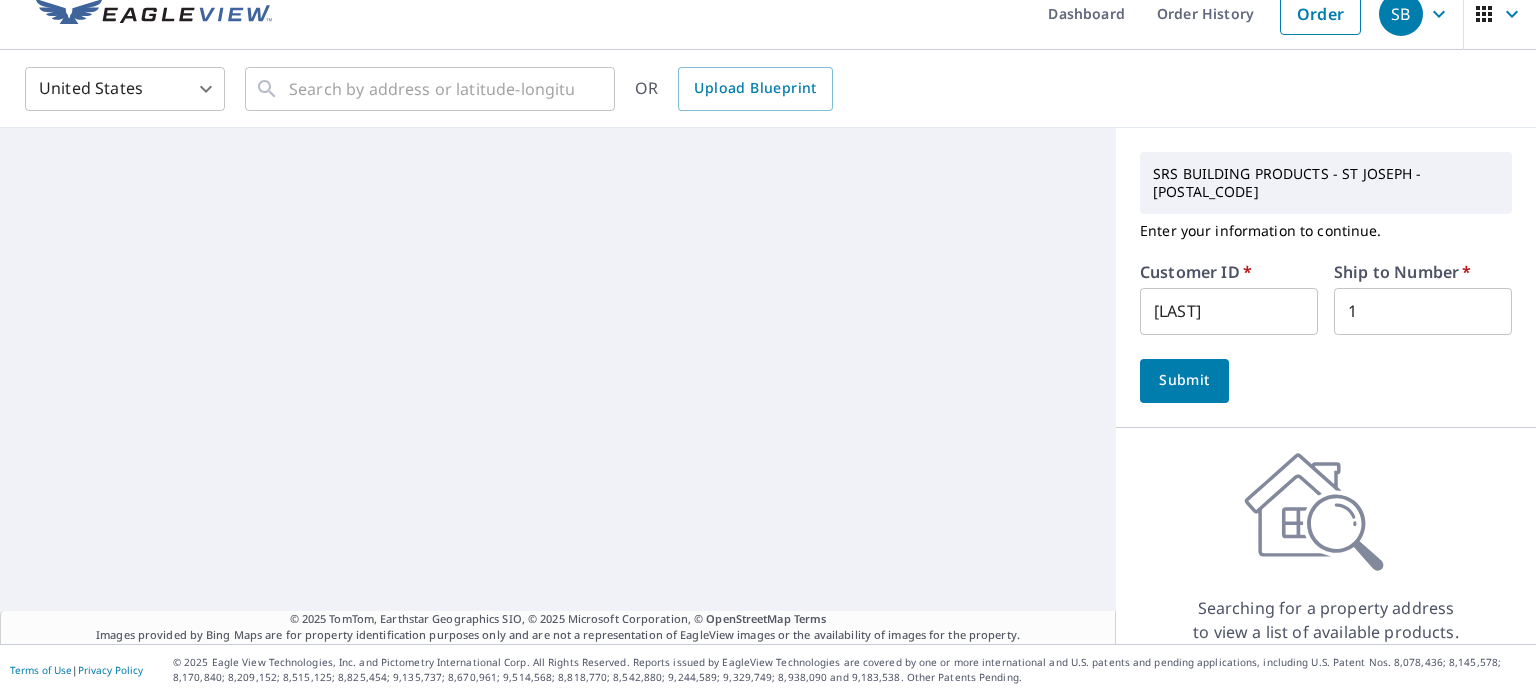 scroll, scrollTop: 4, scrollLeft: 0, axis: vertical 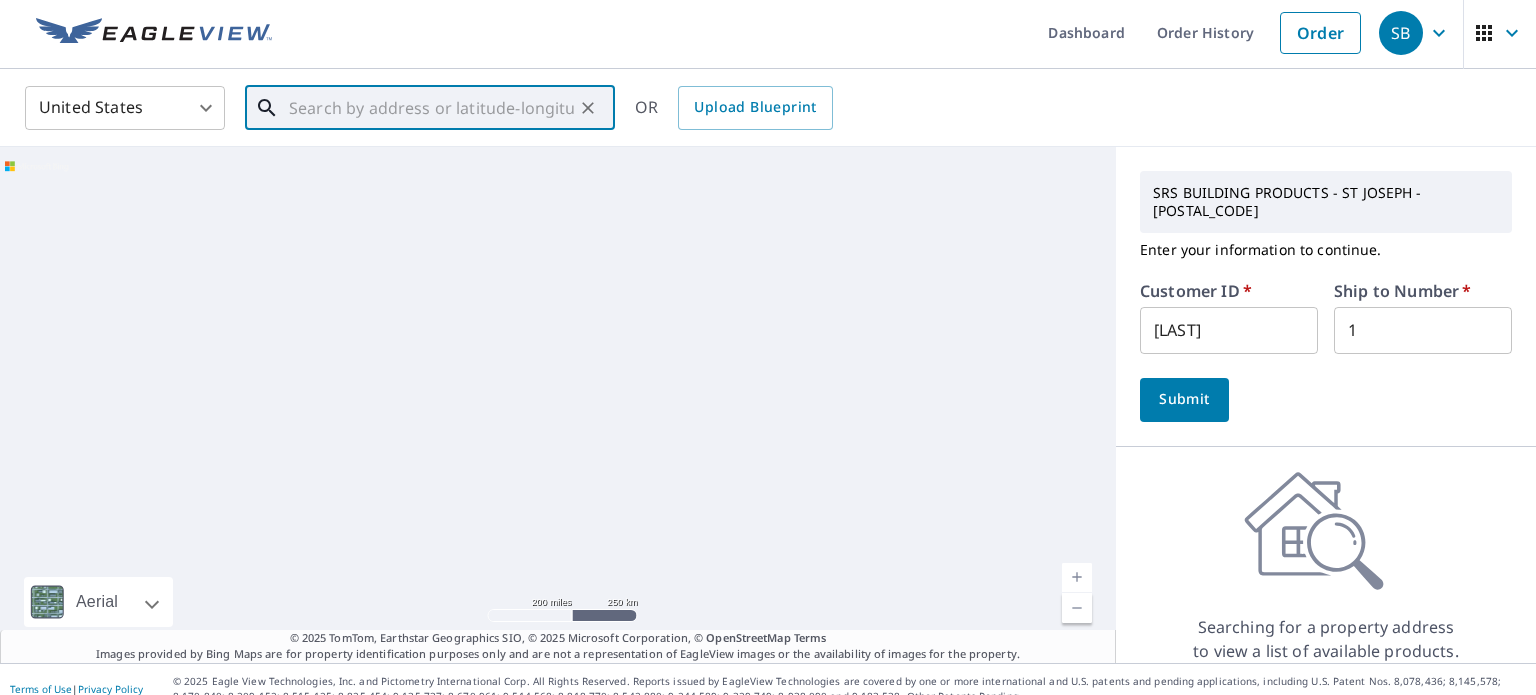 click at bounding box center (431, 108) 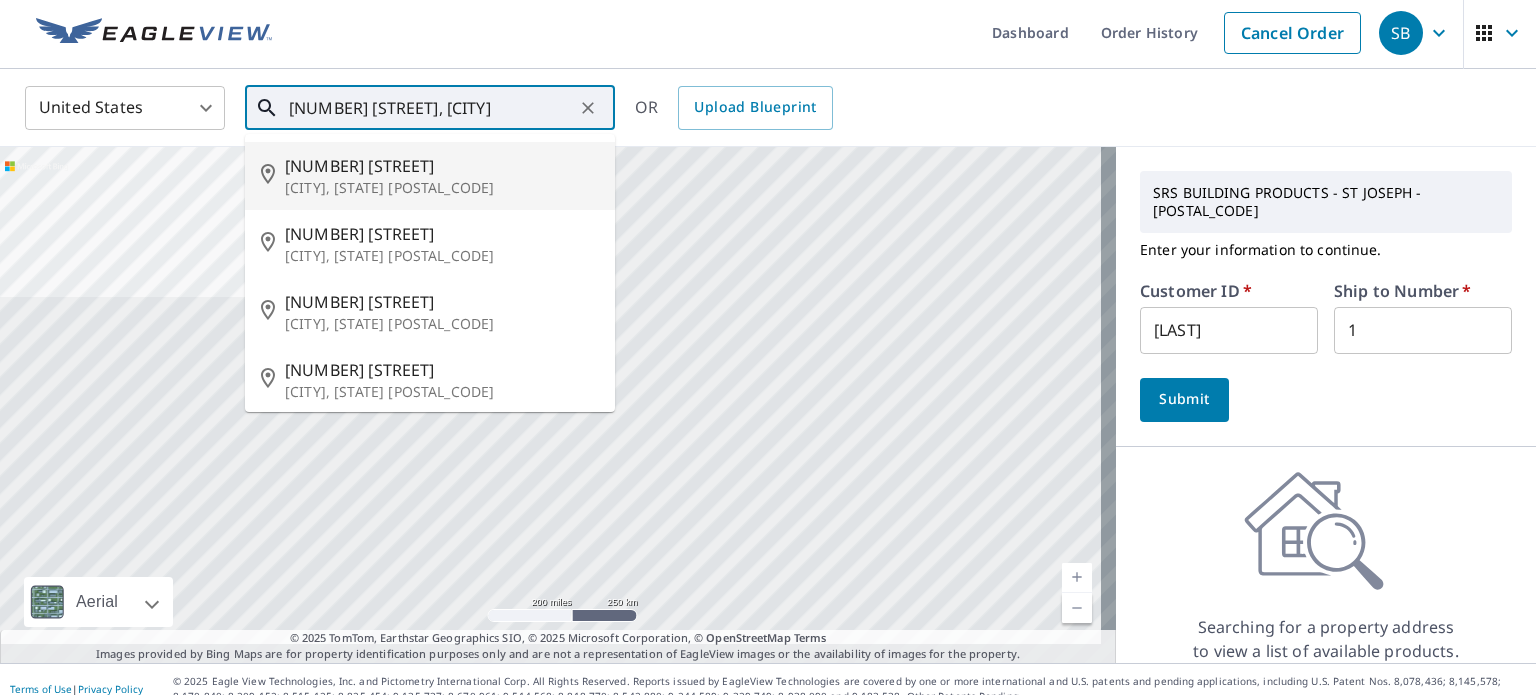 click on "[NUMBER] [STREET]" at bounding box center [442, 166] 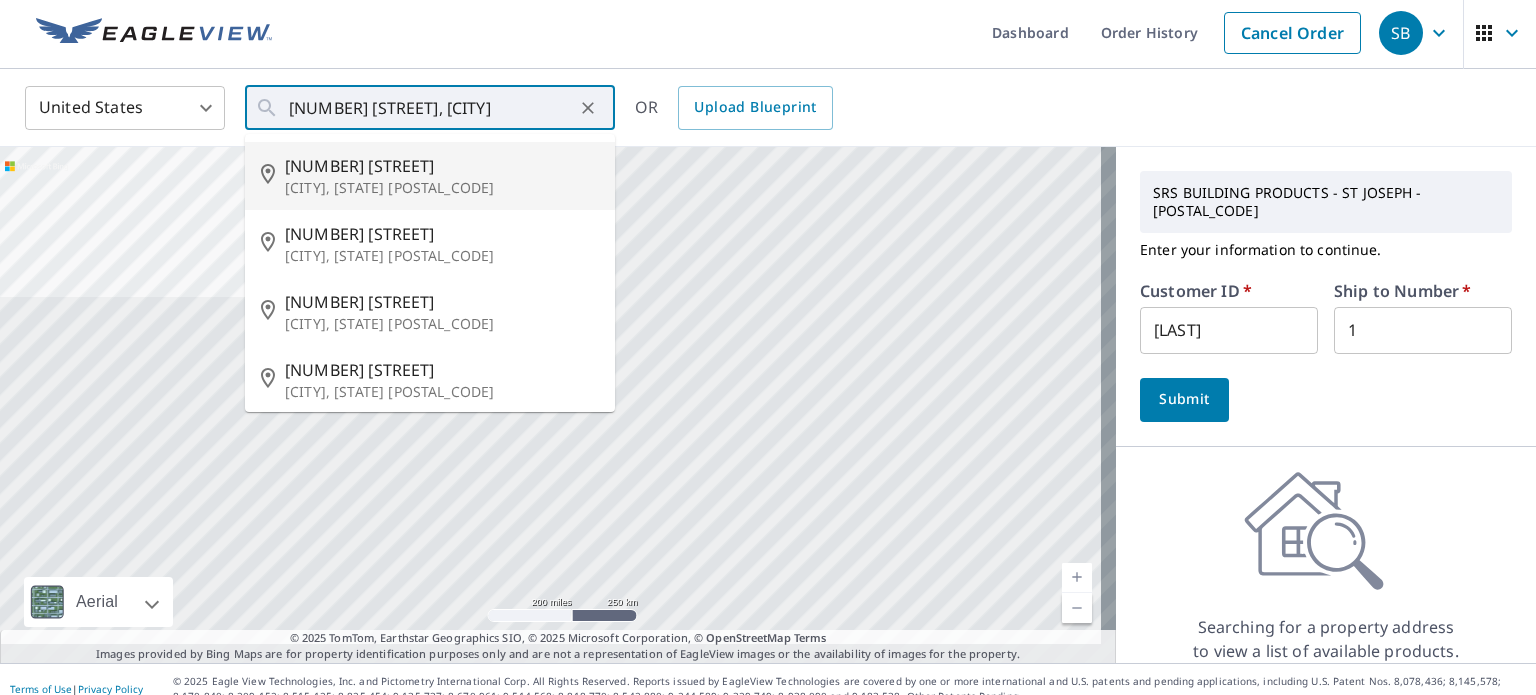 type on "[NUMBER] [STREET] [CITY] [STATE] [POSTAL_CODE]" 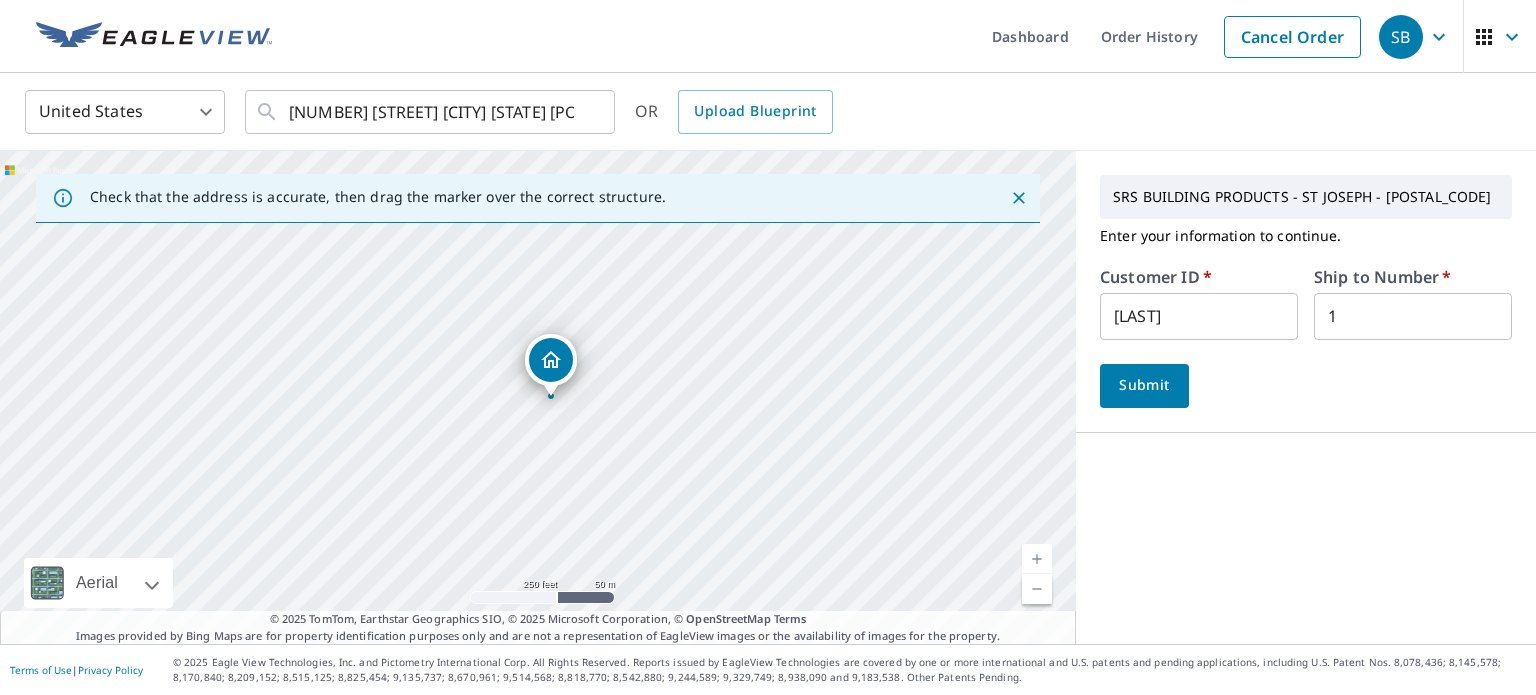 scroll, scrollTop: 0, scrollLeft: 0, axis: both 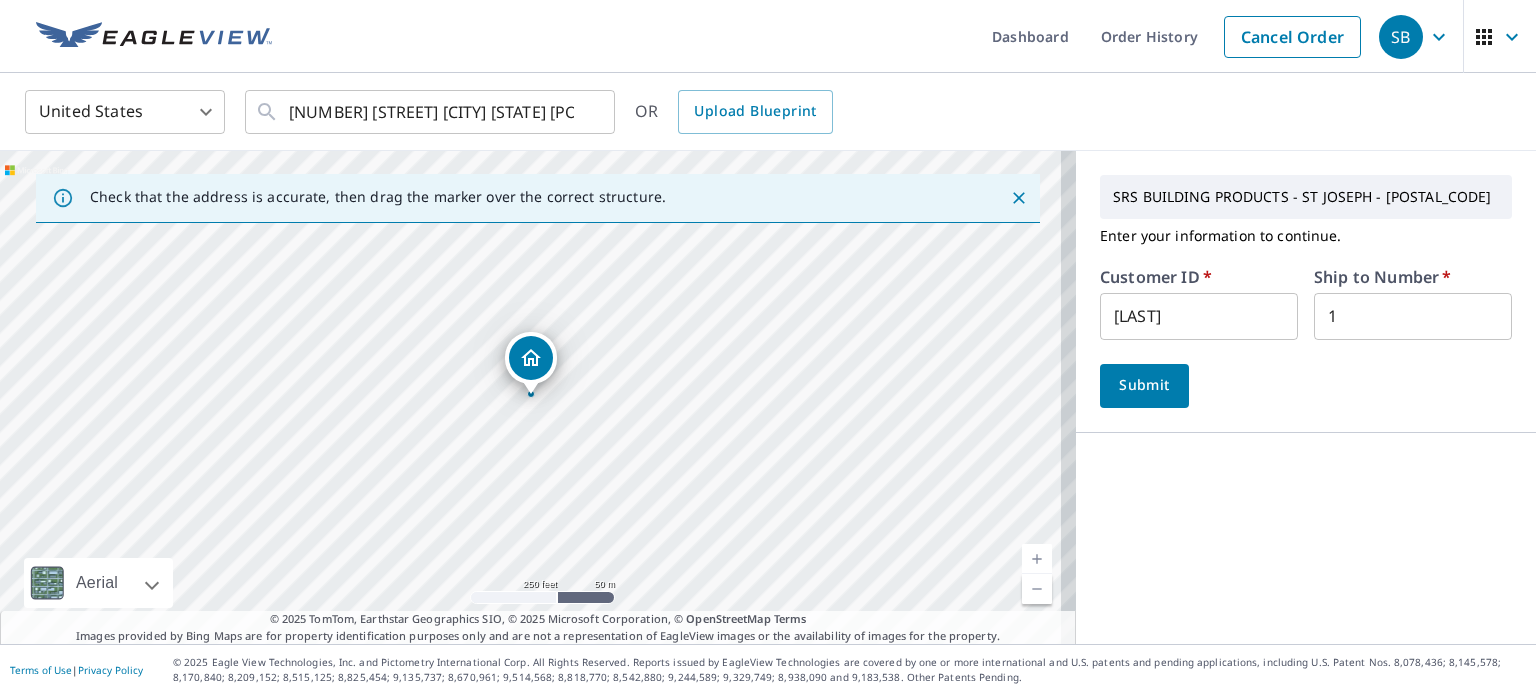 click at bounding box center [1037, 559] 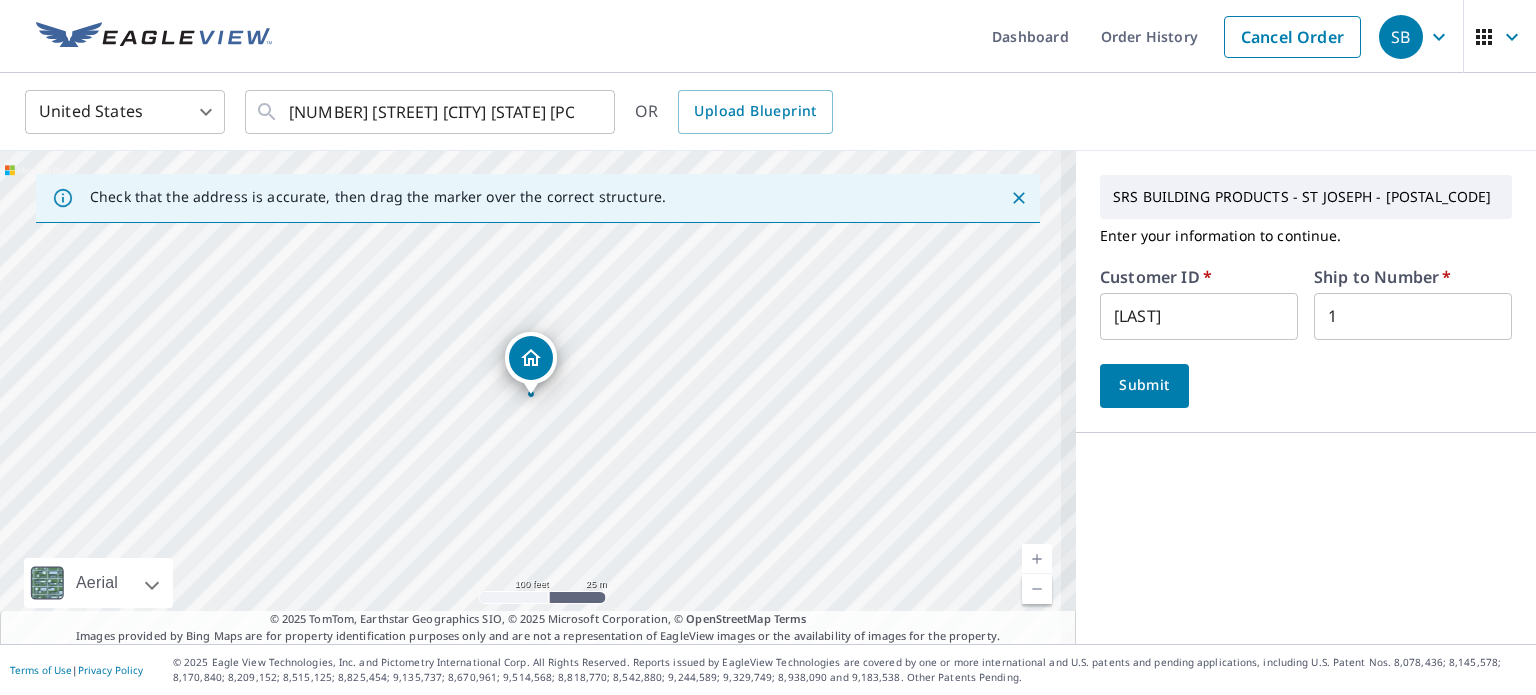 click at bounding box center (1037, 559) 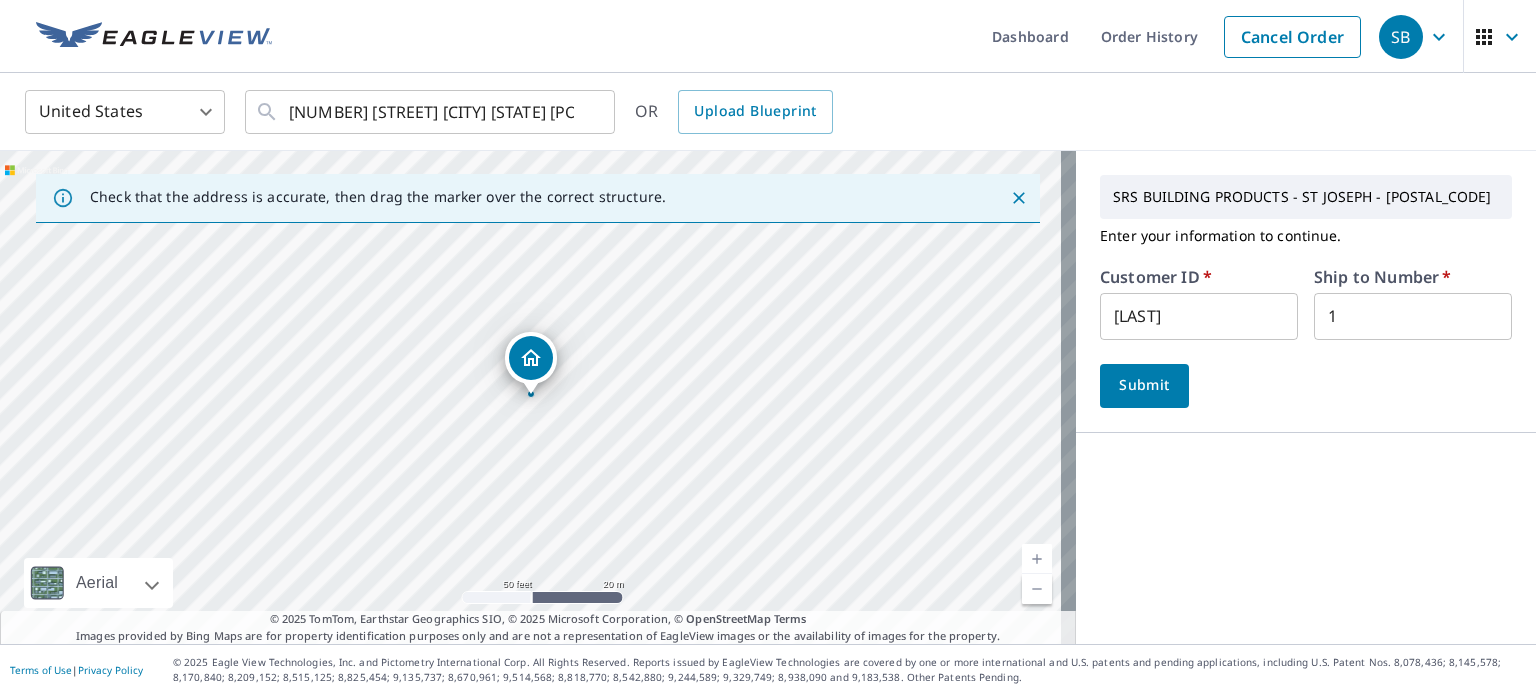 click at bounding box center [1037, 559] 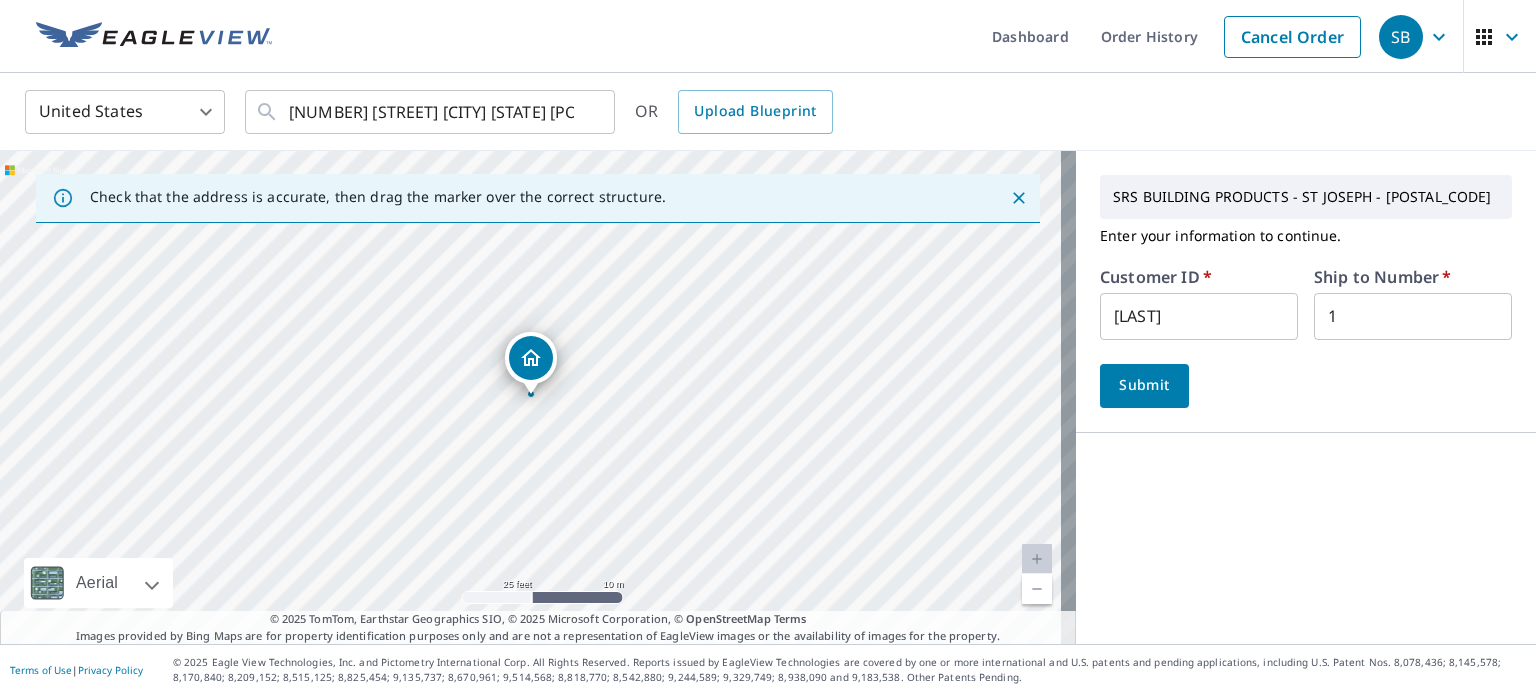 click on "Submit" at bounding box center (1144, 385) 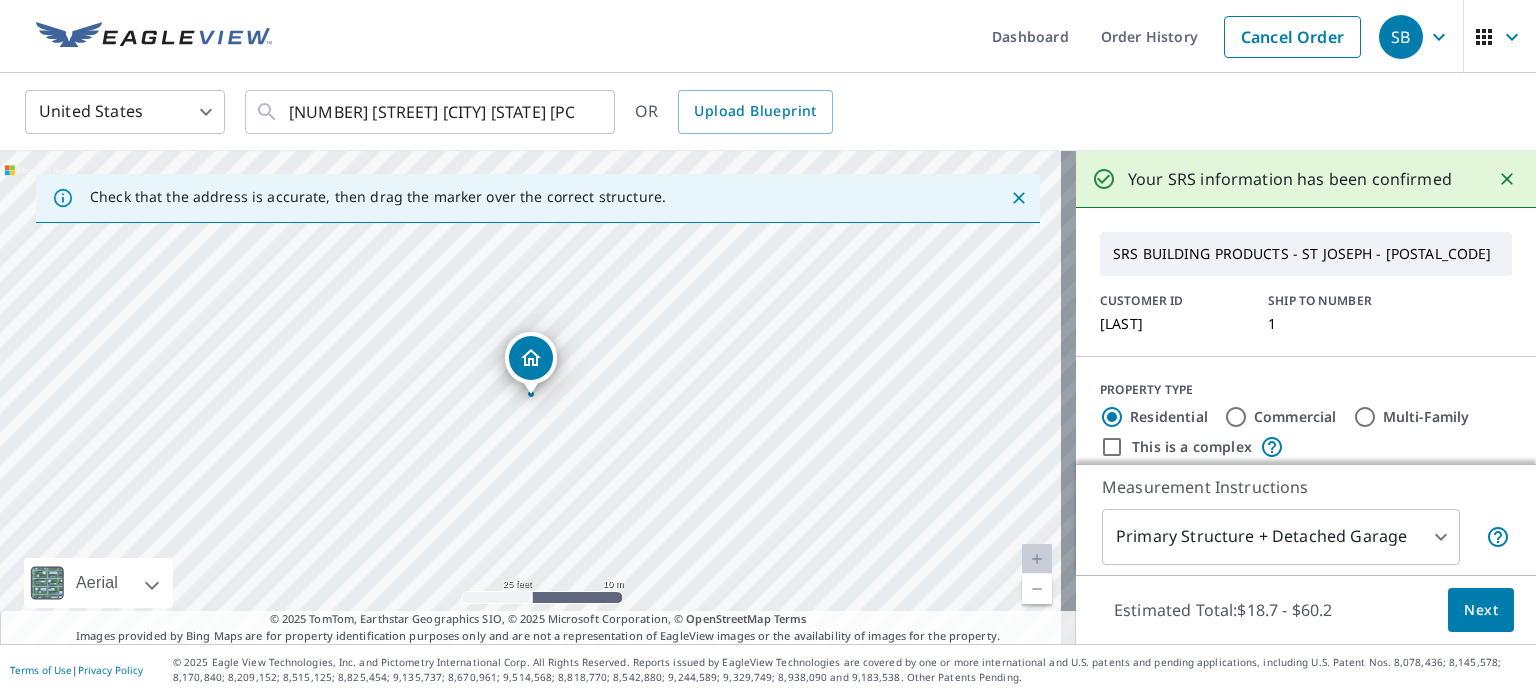 click on "Next" at bounding box center [1481, 610] 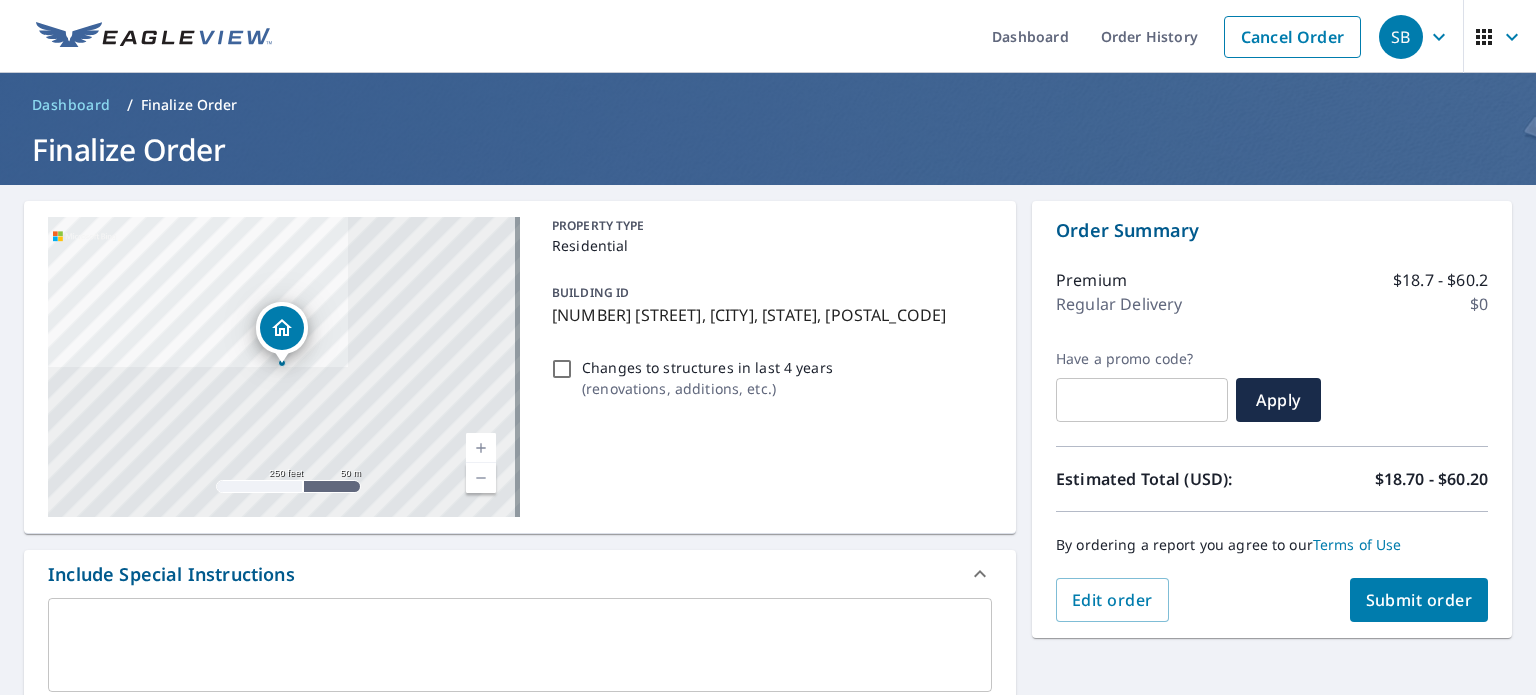 click on "x ​" at bounding box center (520, 645) 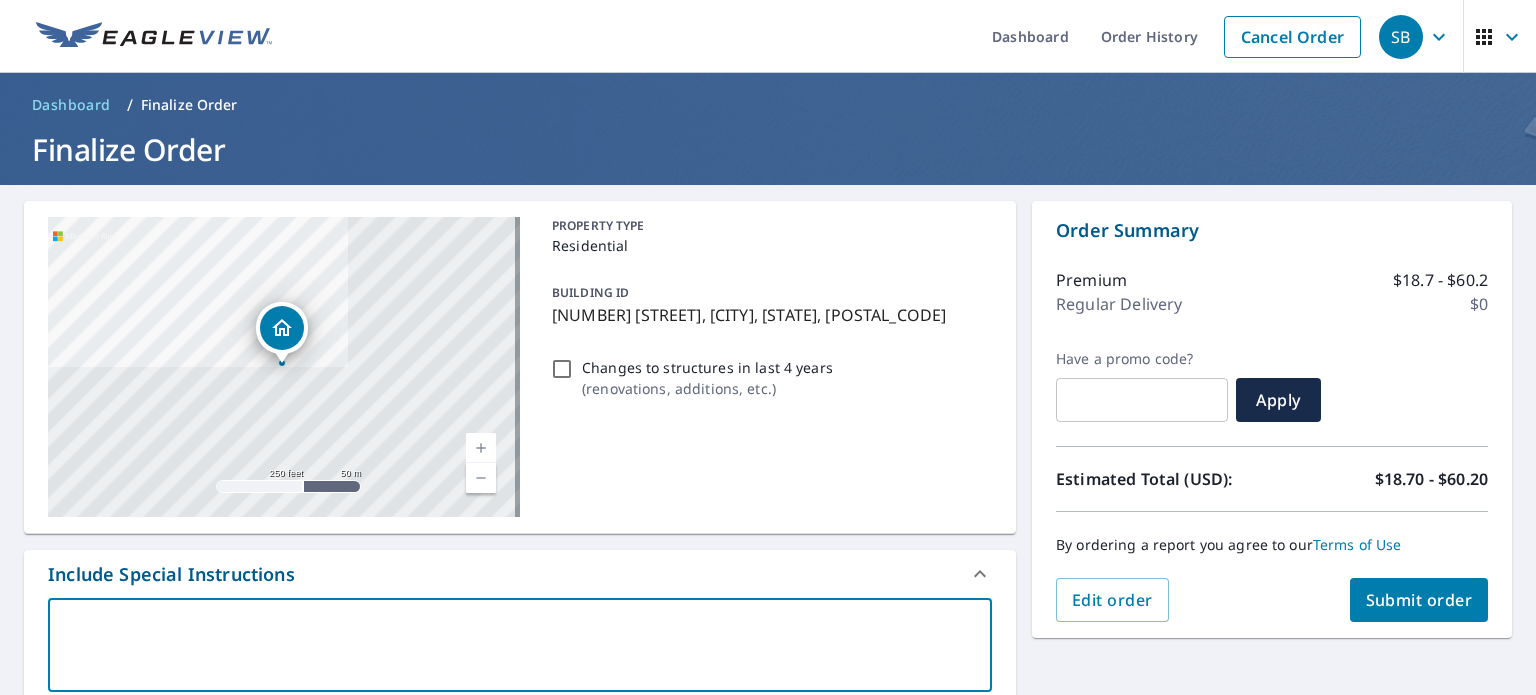 type on "R" 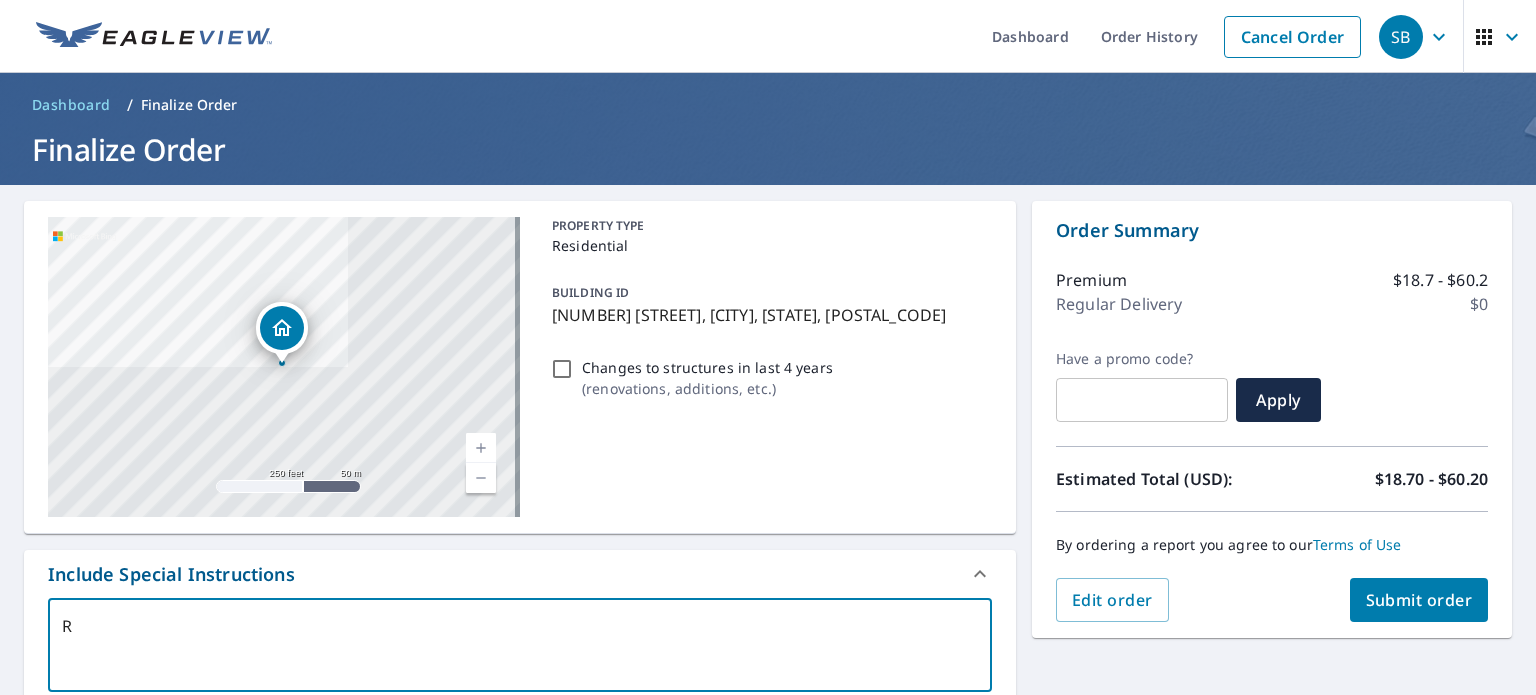 type 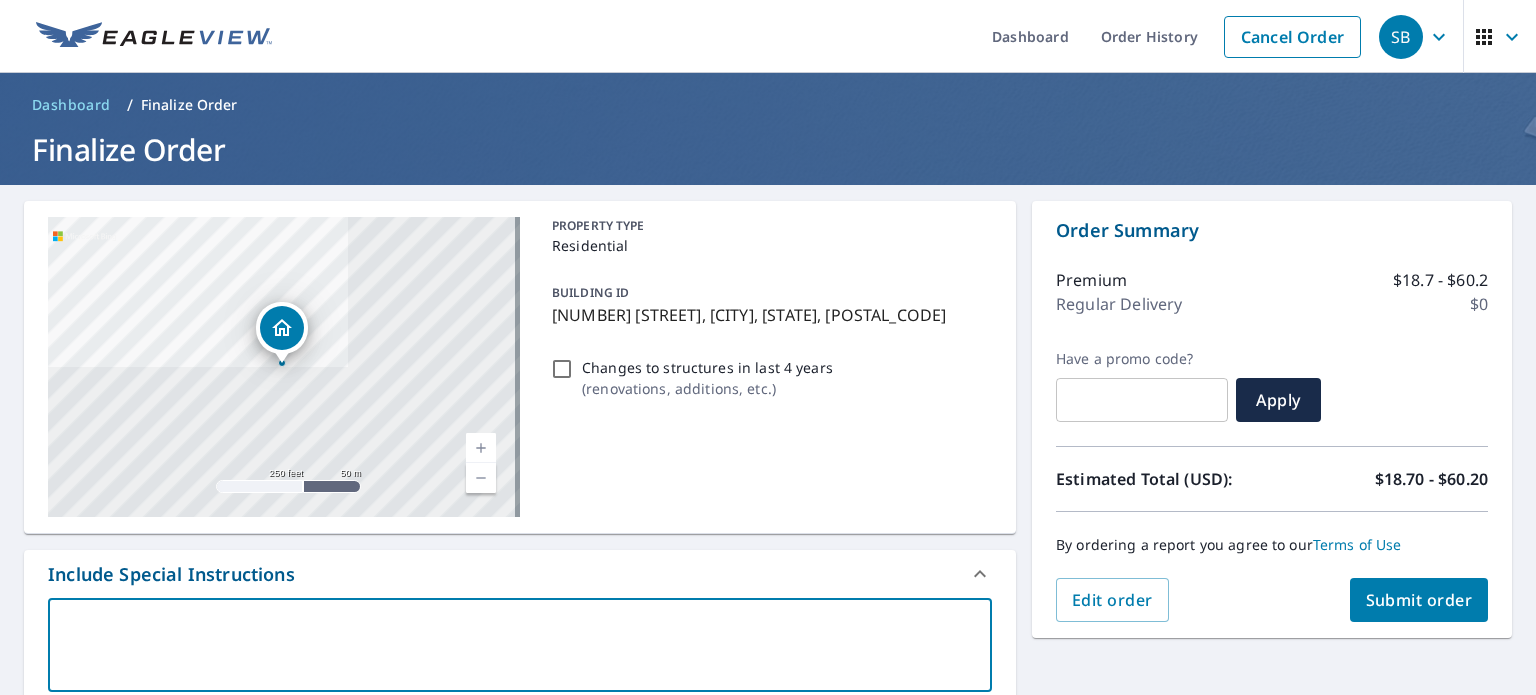 type on "H" 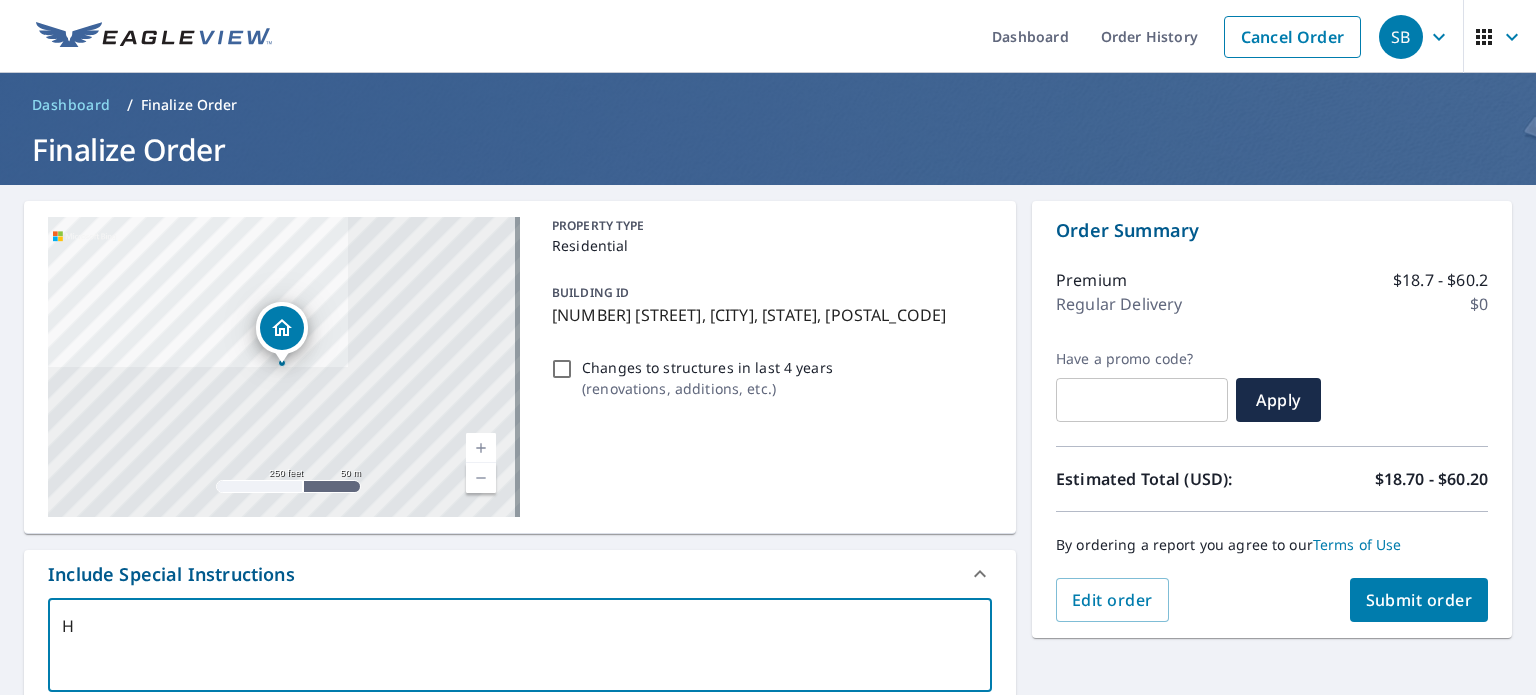 type on "HO" 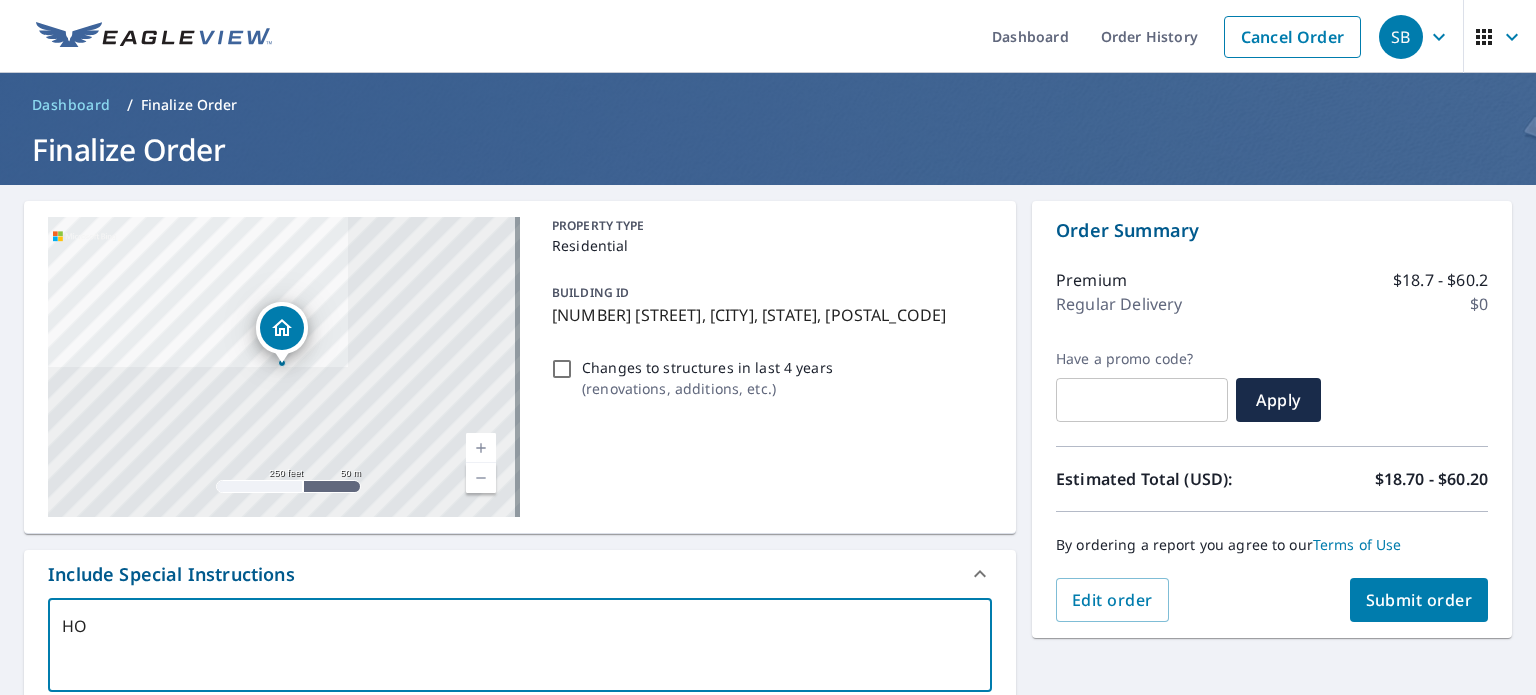 type on "HOU" 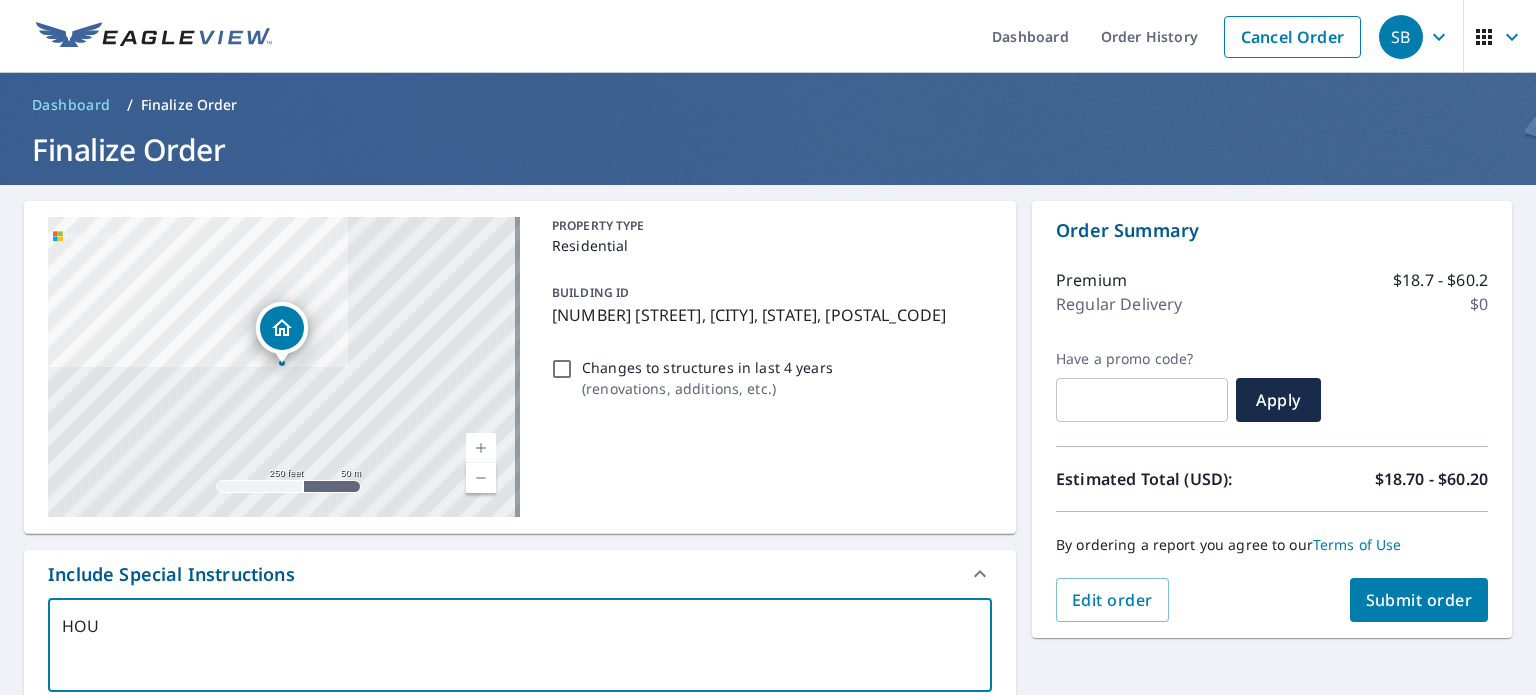 type on "HOUS" 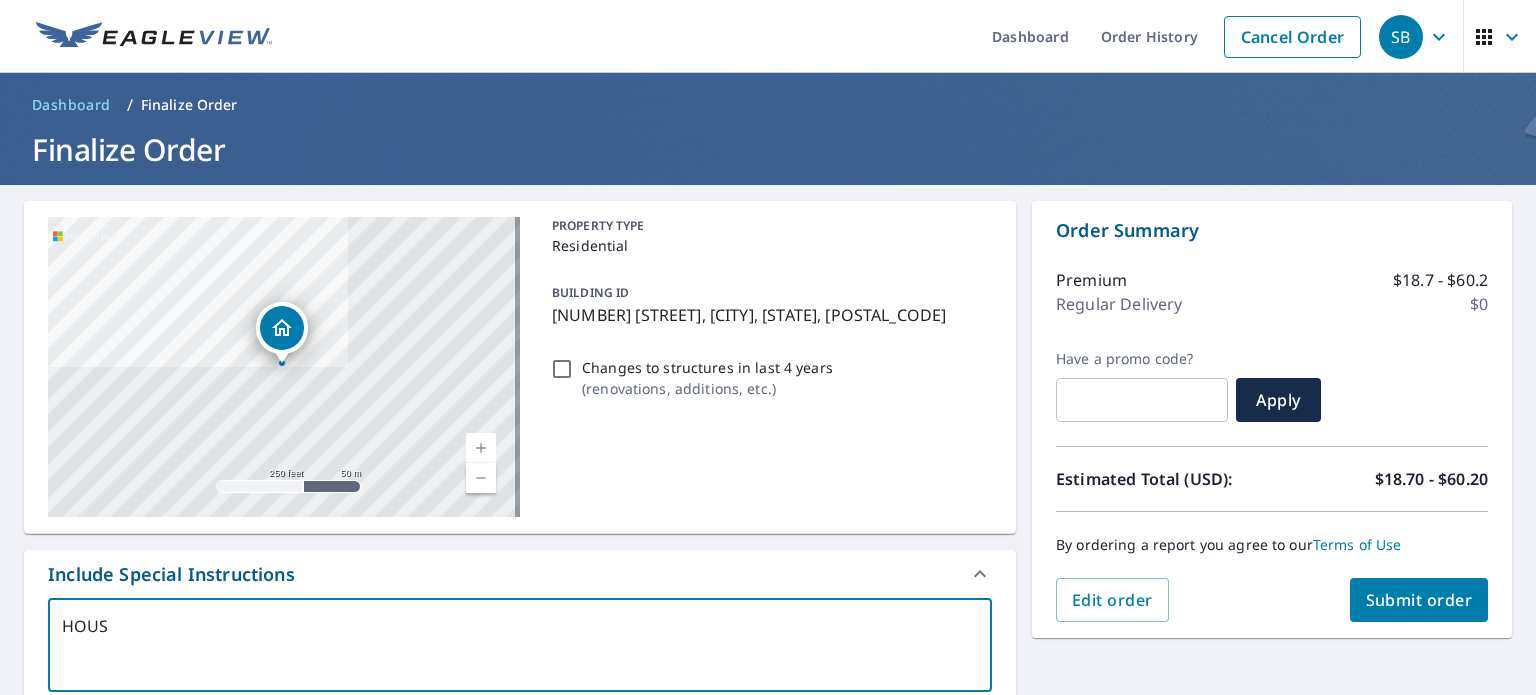 type on "x" 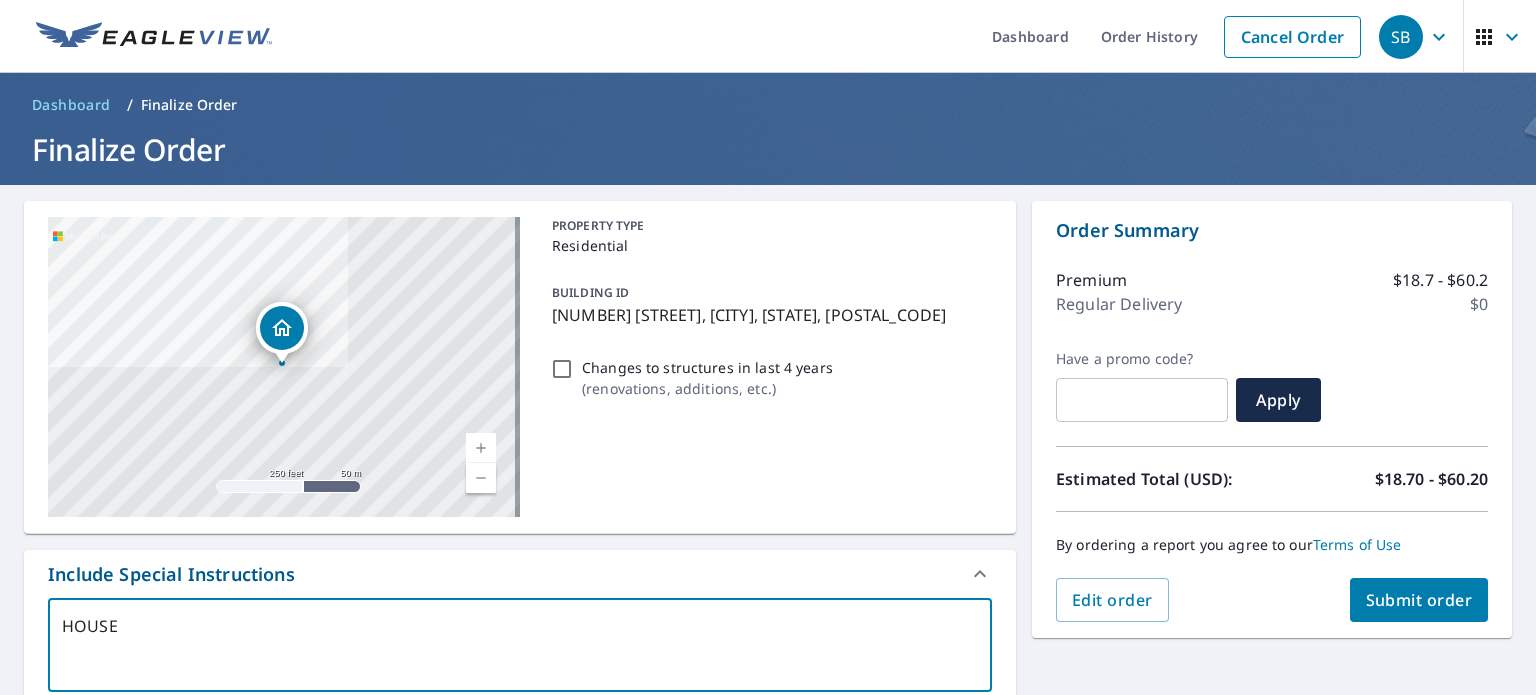 type on "HOUSE" 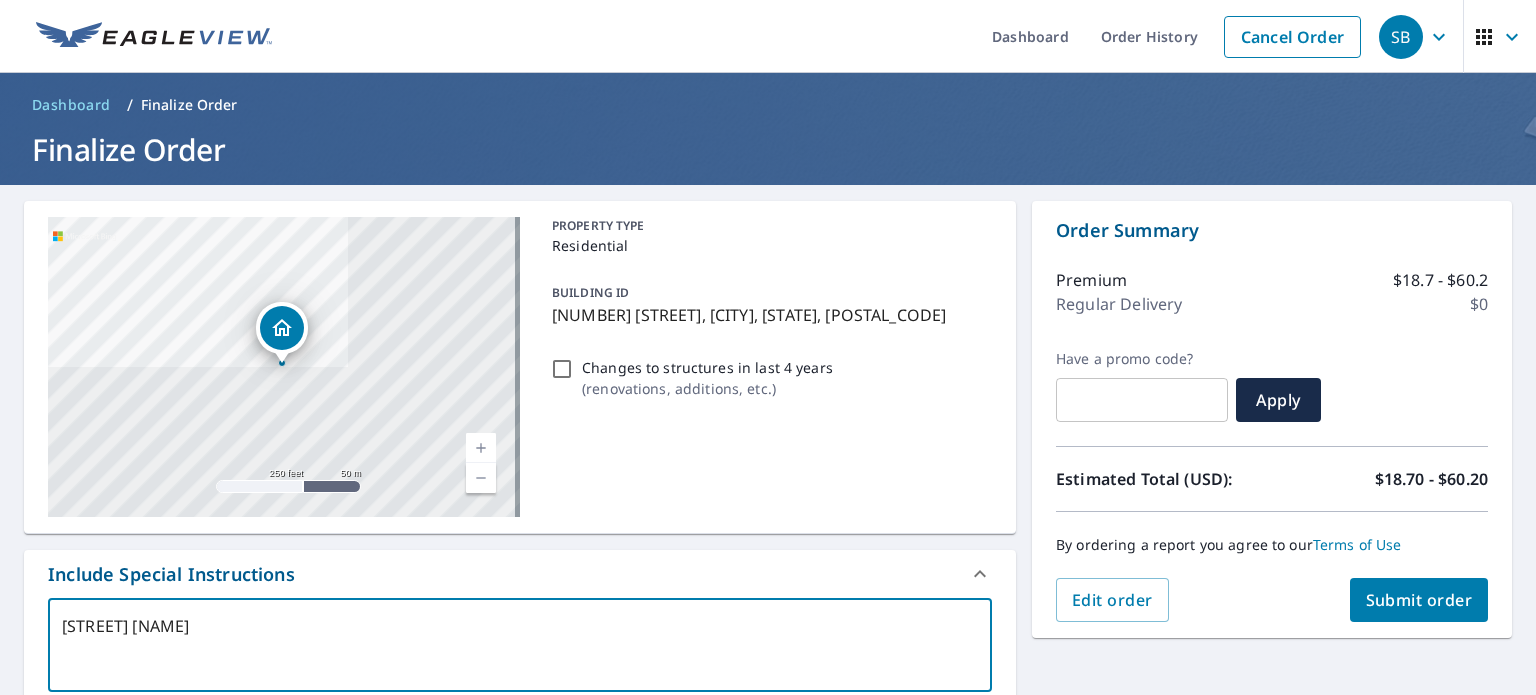 type on "[STREET] [NAME]" 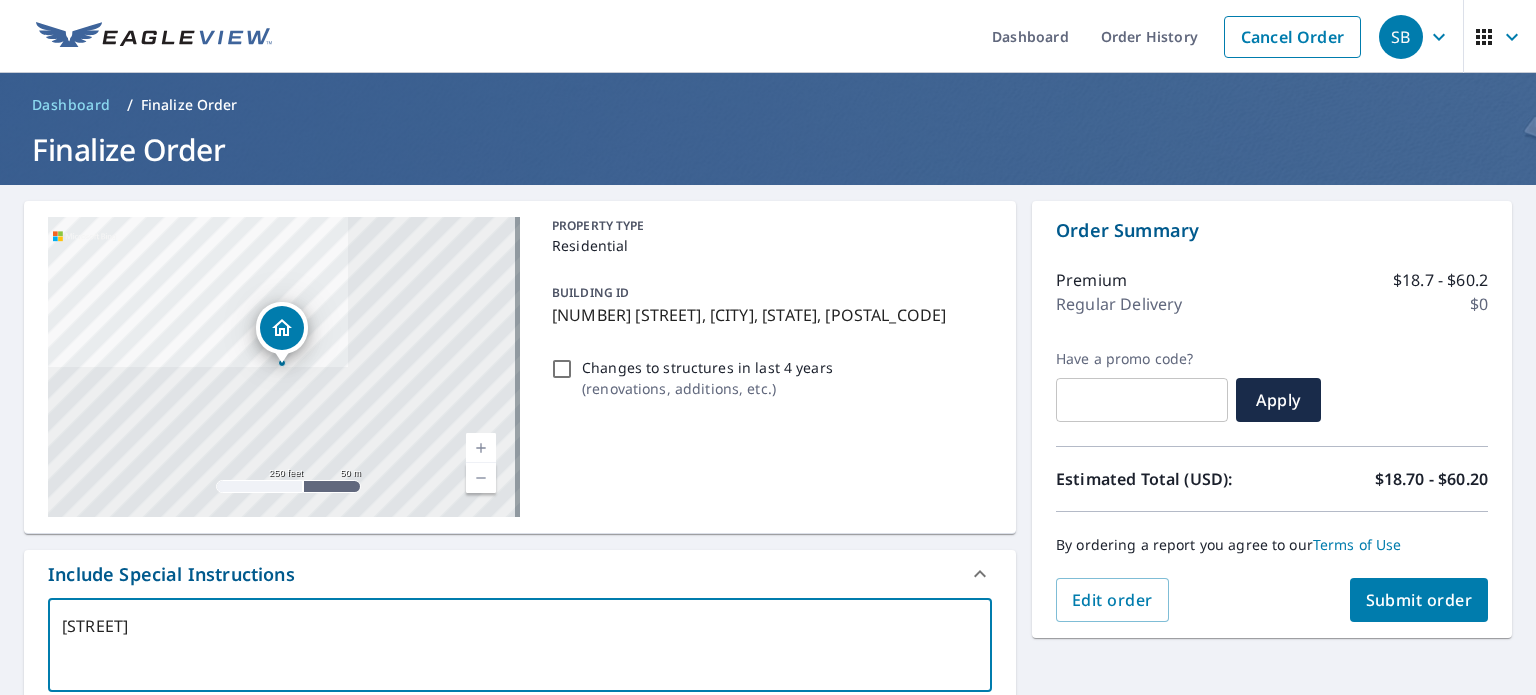 type on "HOUSE AN" 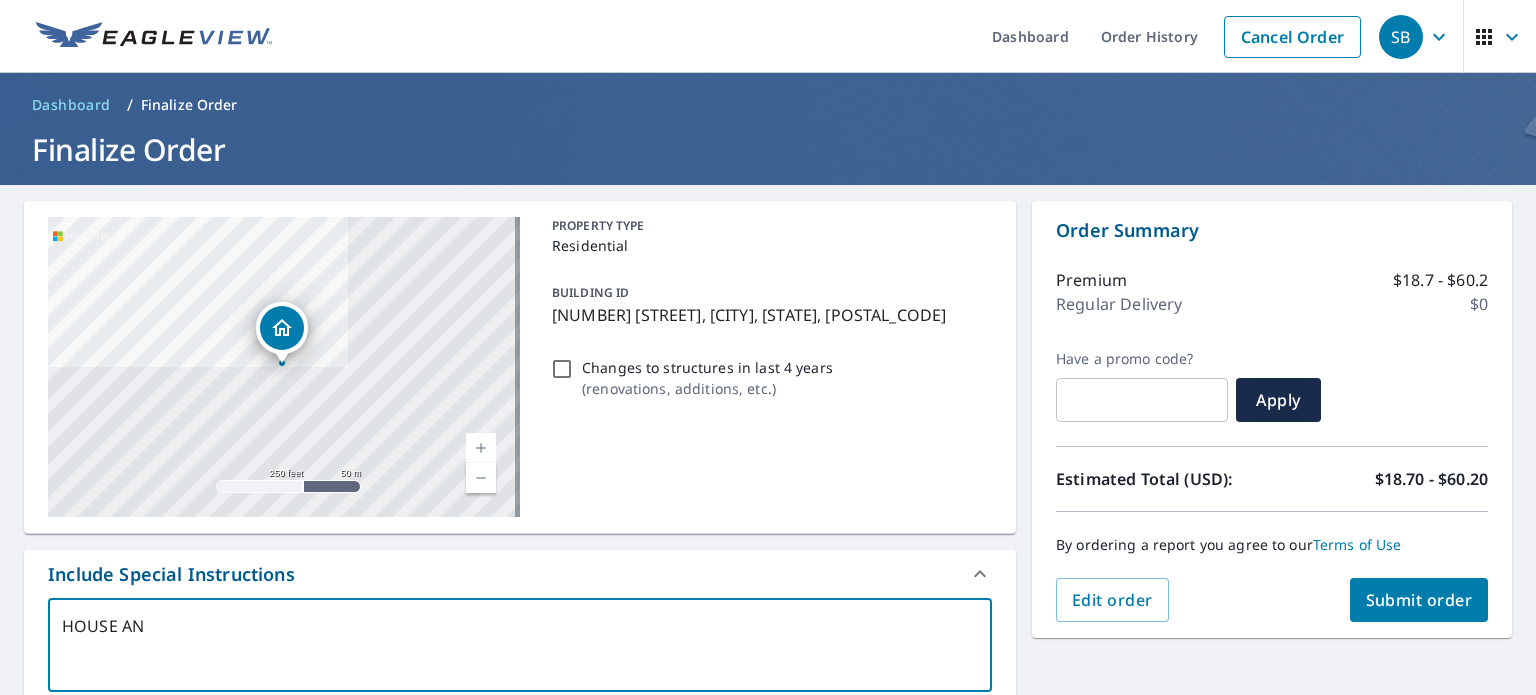 type on "[STREET]" 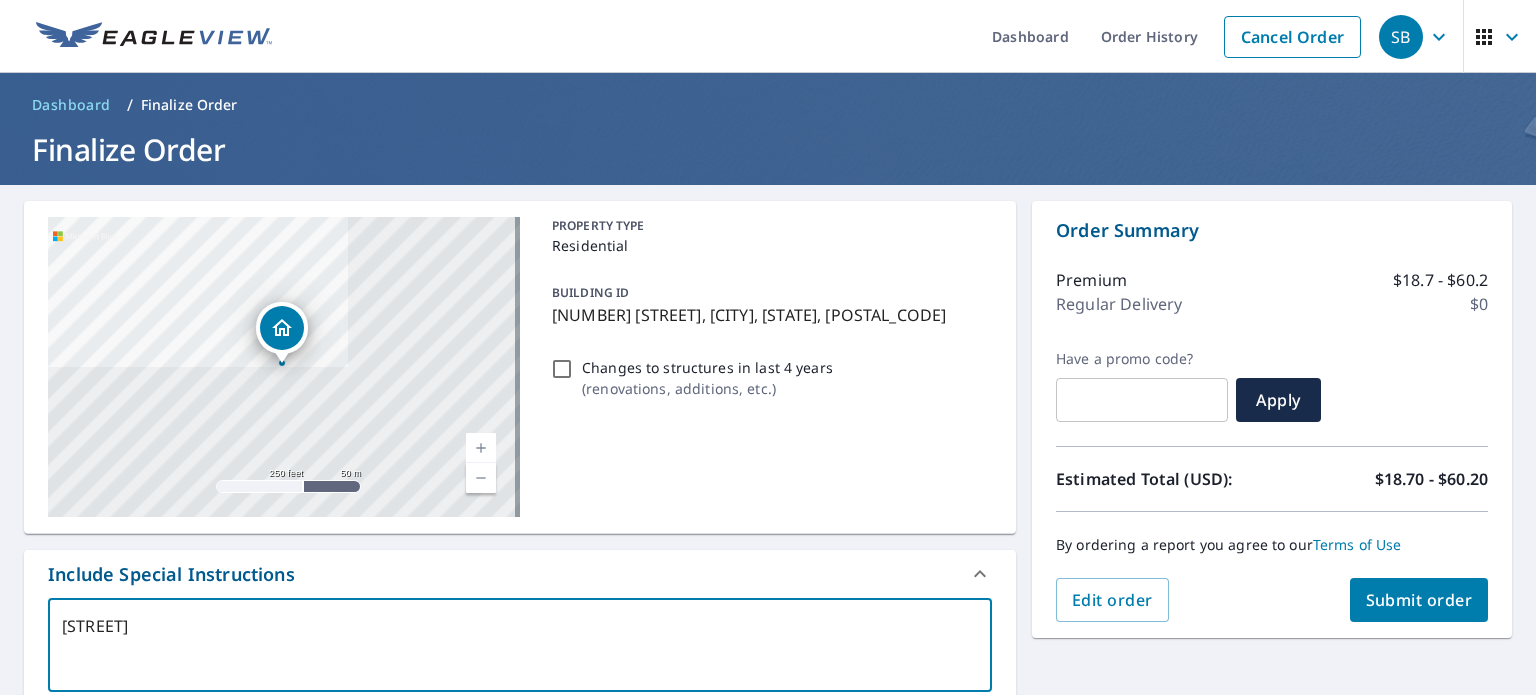 type on "[STREET]" 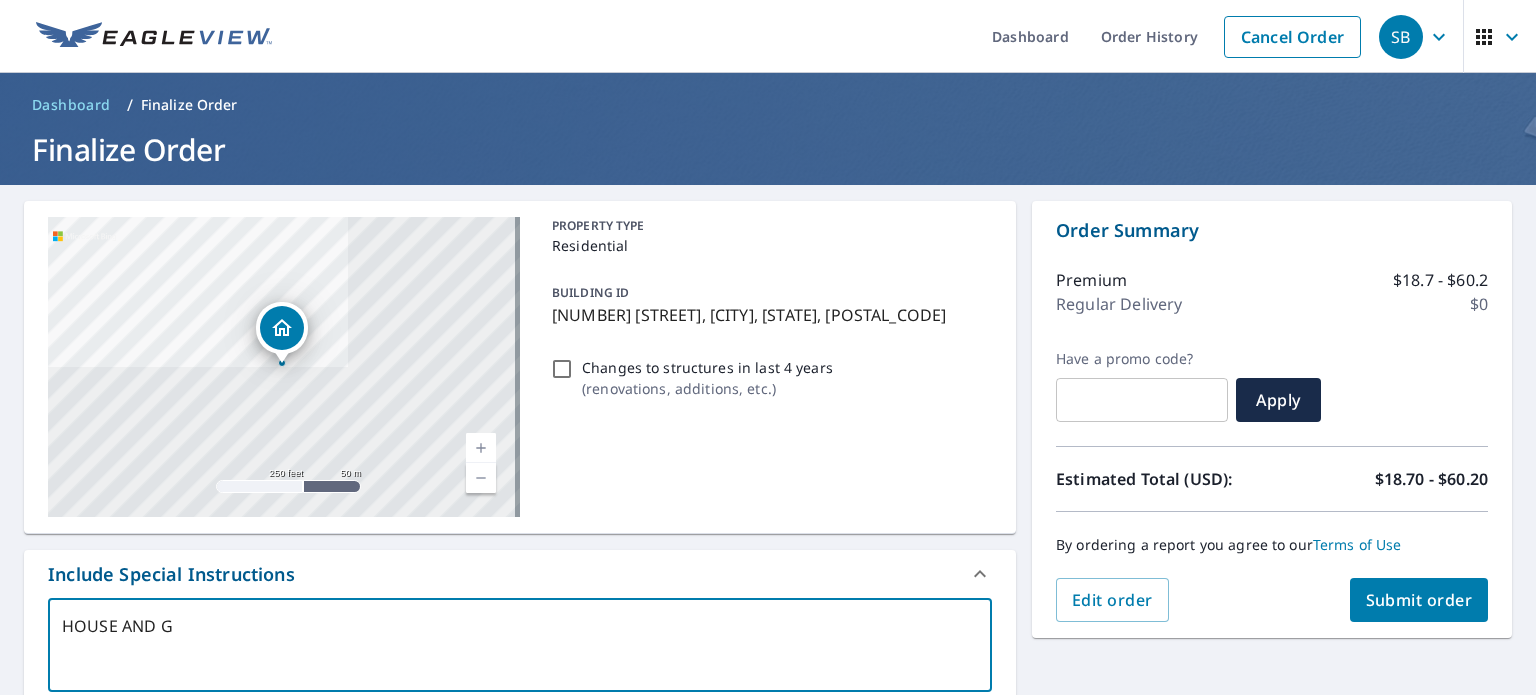 type on "HOUSE AND GA" 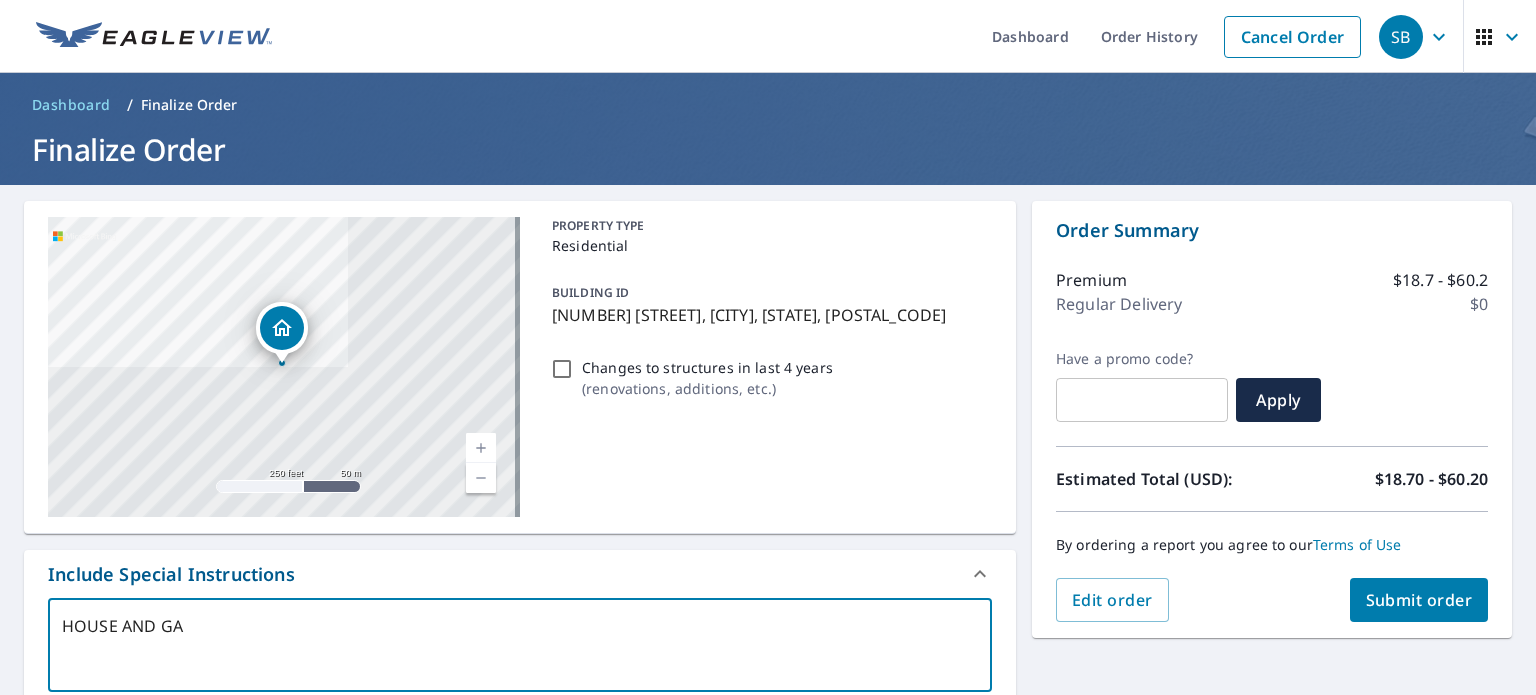type on "HOUSE AND GAR" 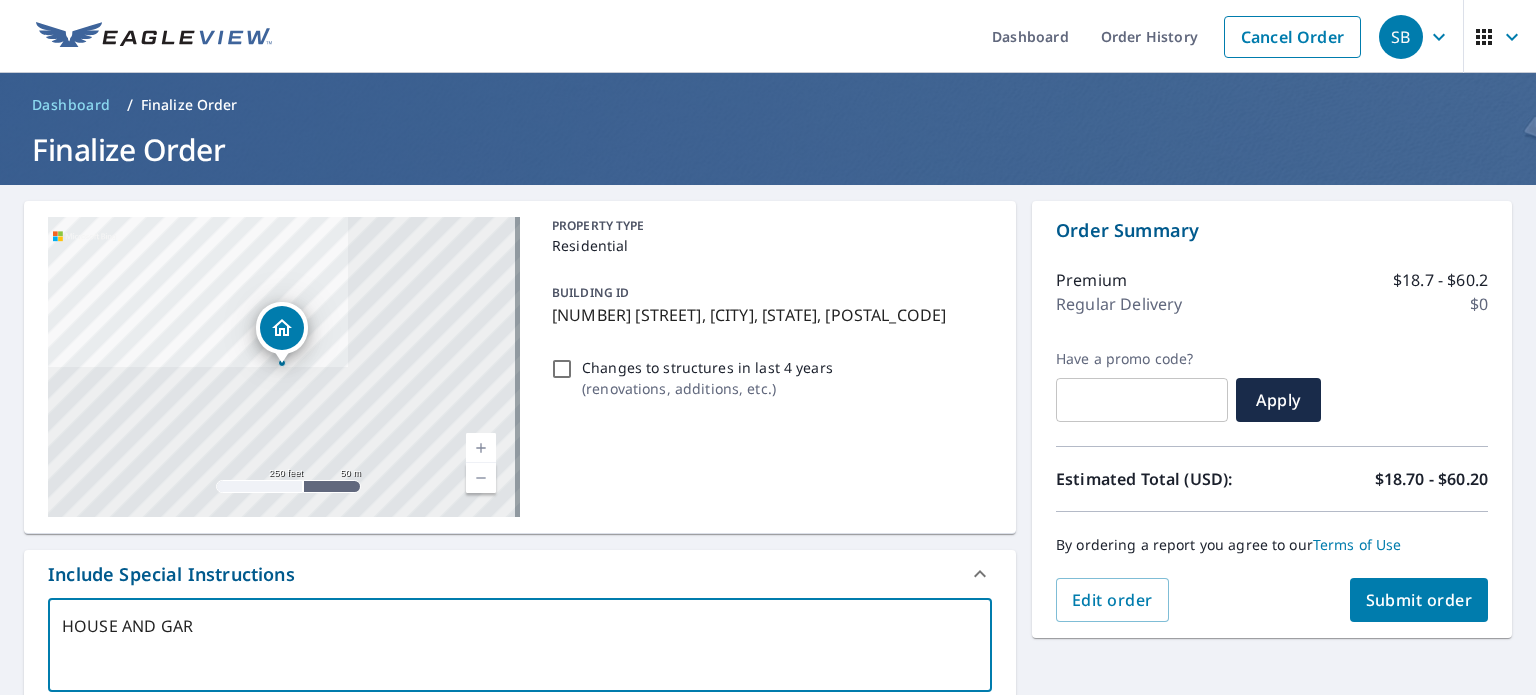type on "[STREET] [NAME]" 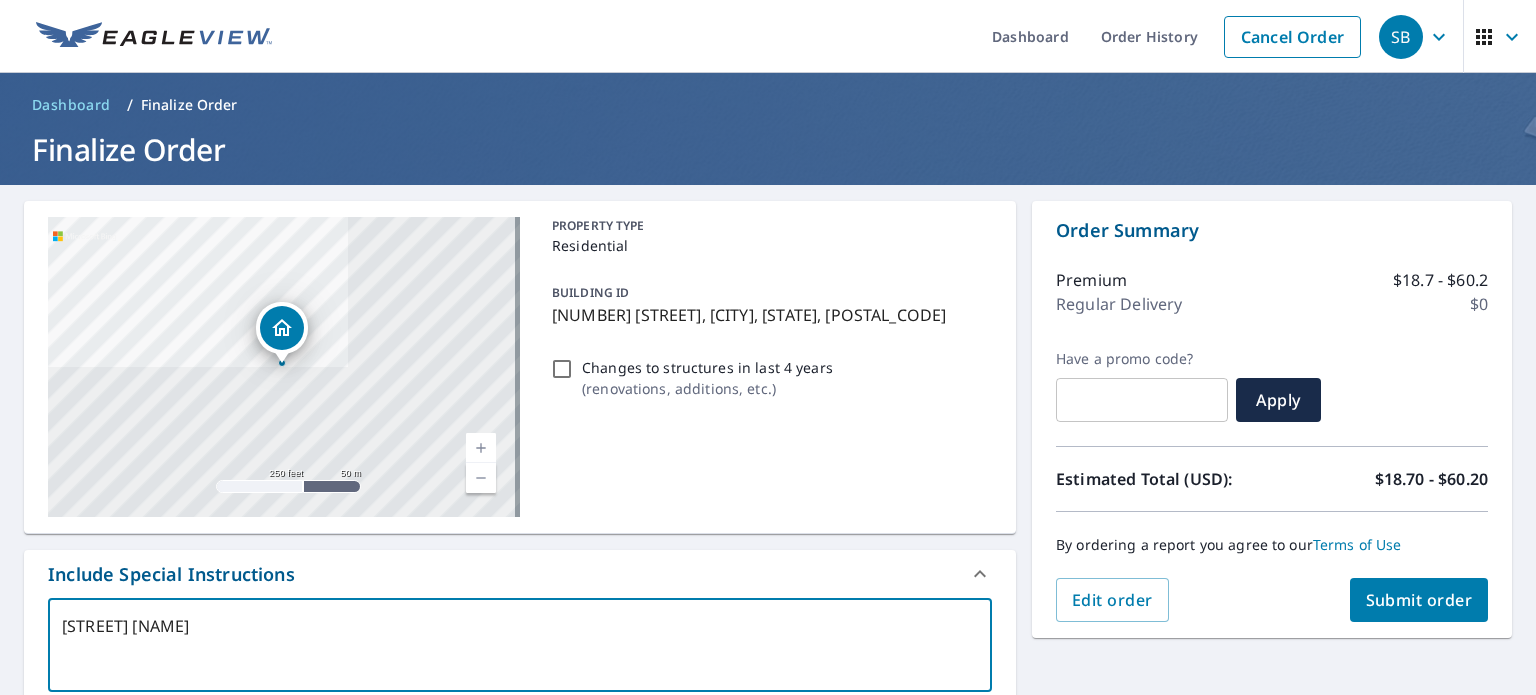 type on "HOUSE AND GARAG" 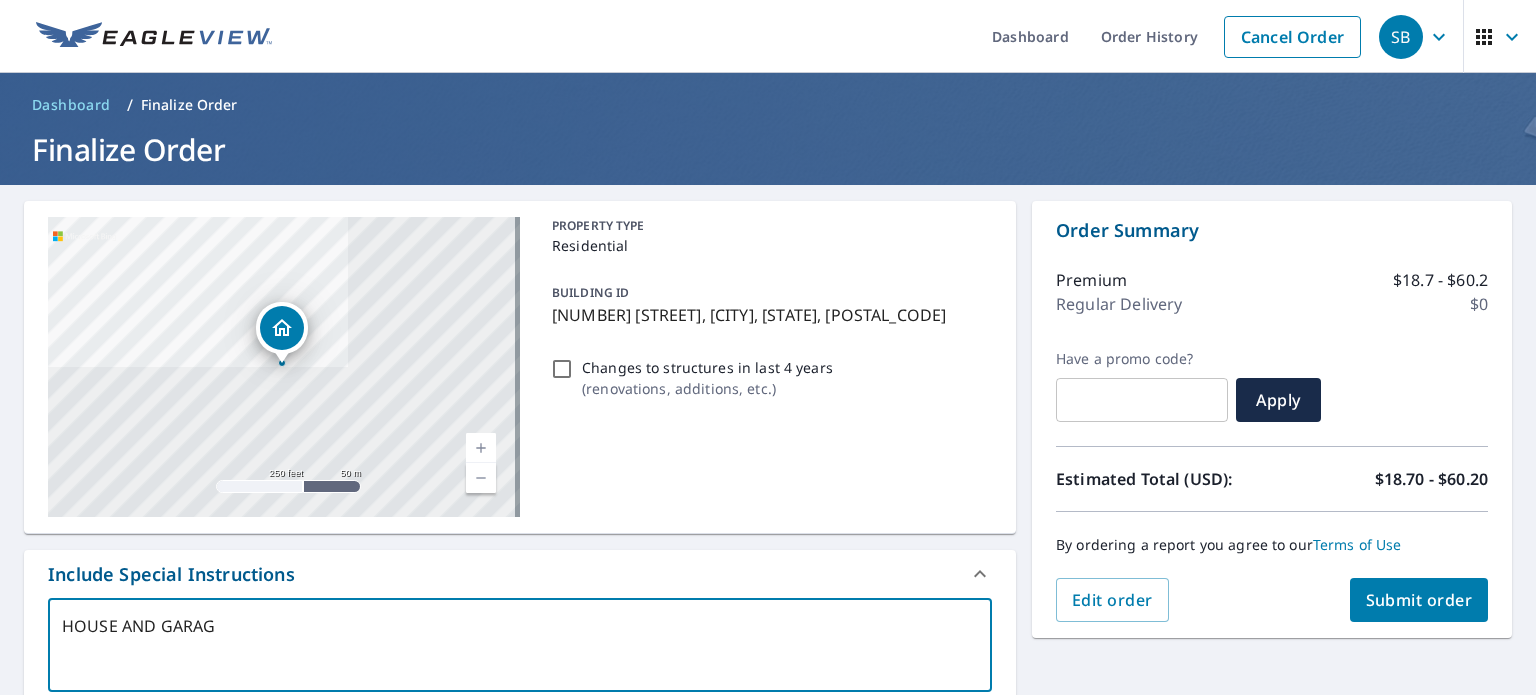 type on "x" 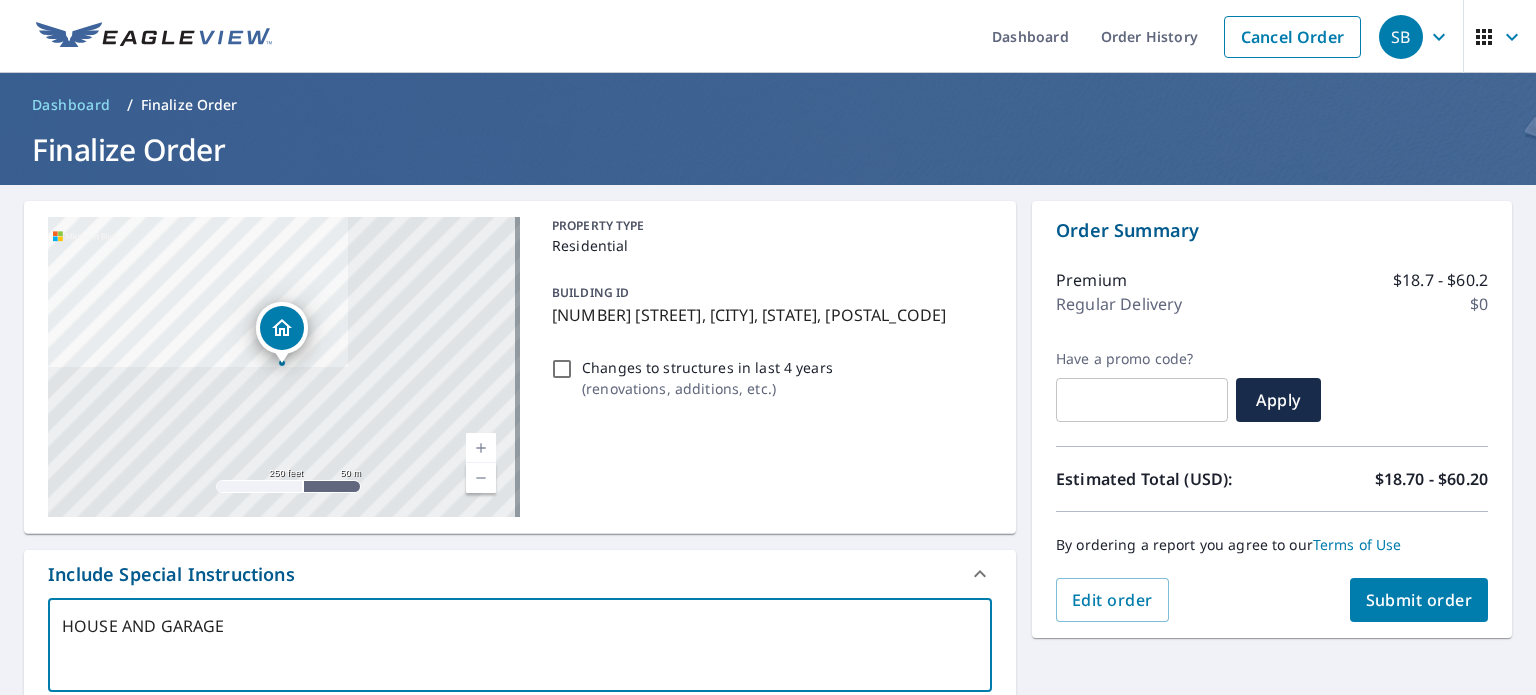 type on "x" 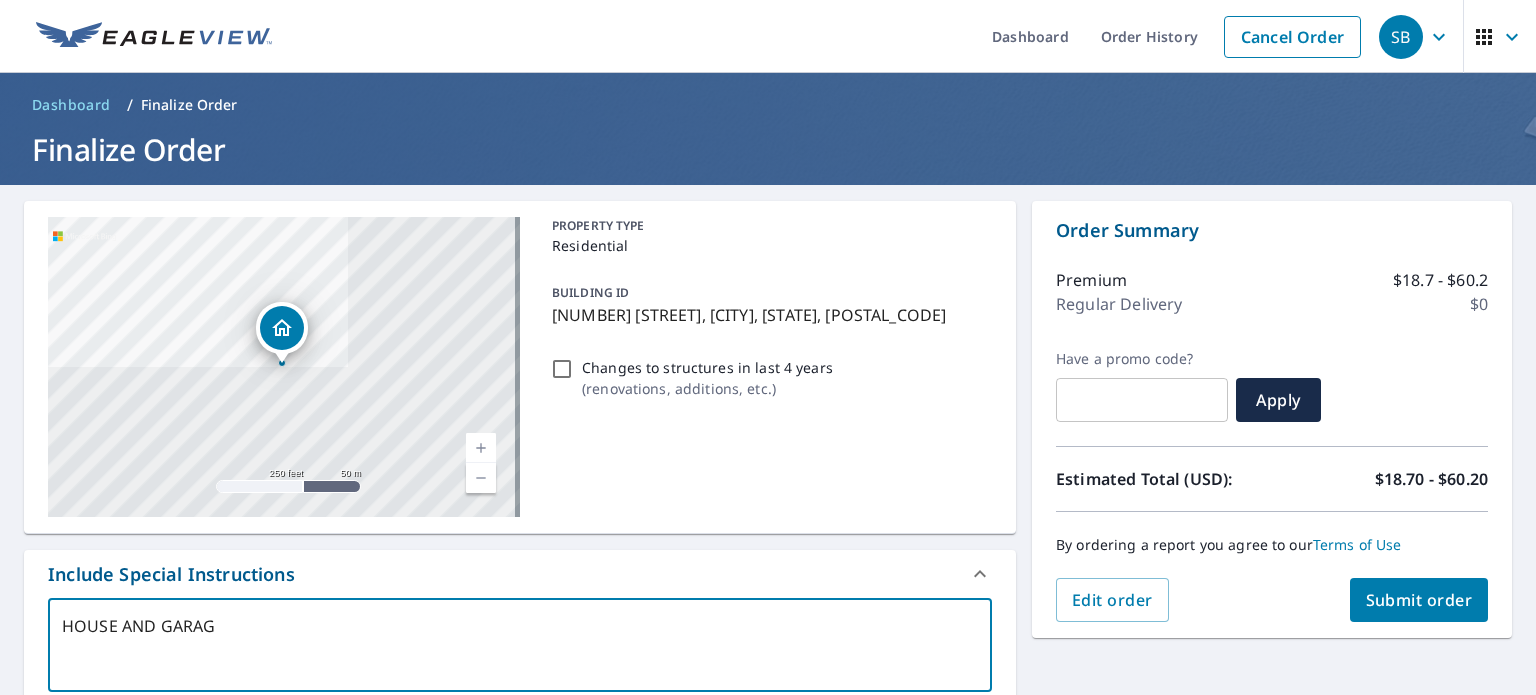 type on "HOUSE AND GARAGE" 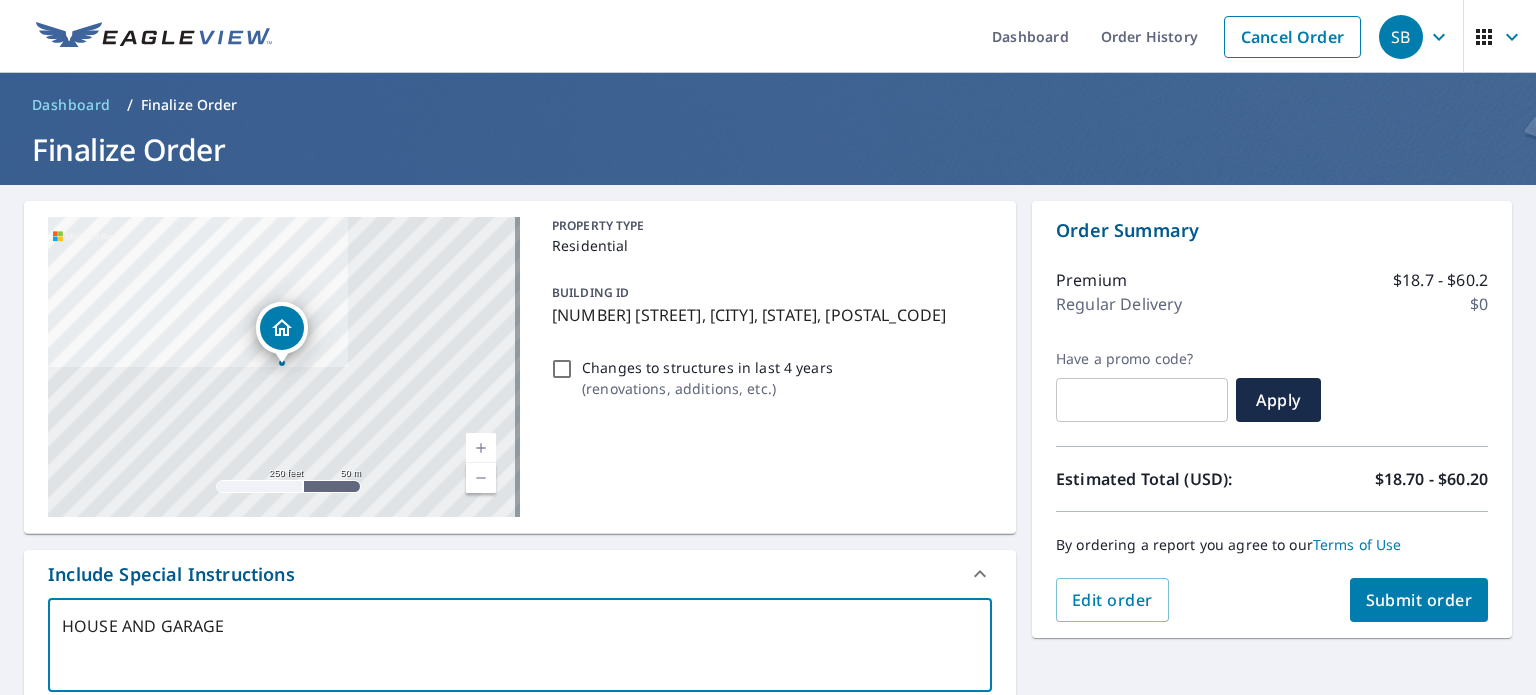 type on "HOUSE AND GARAGE" 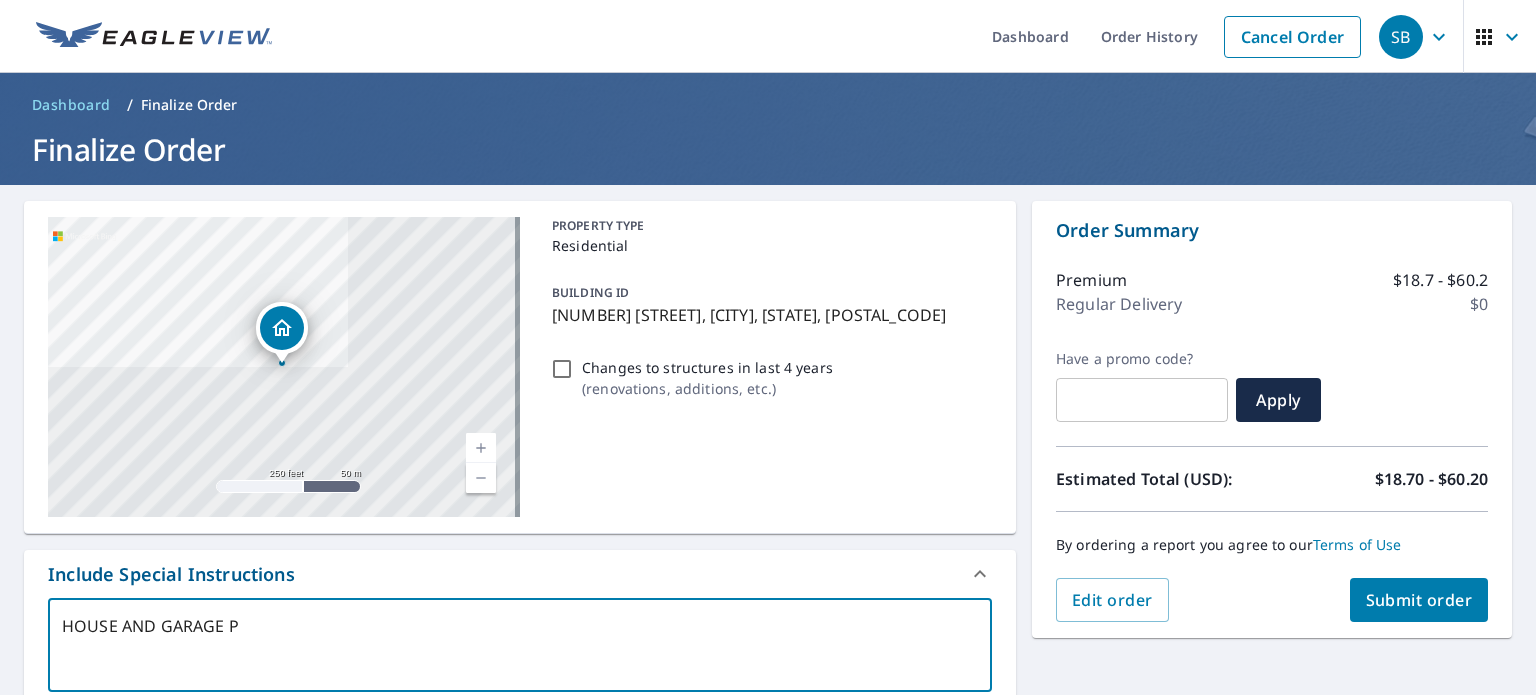 type on "HOUSE AND GARAGE PL" 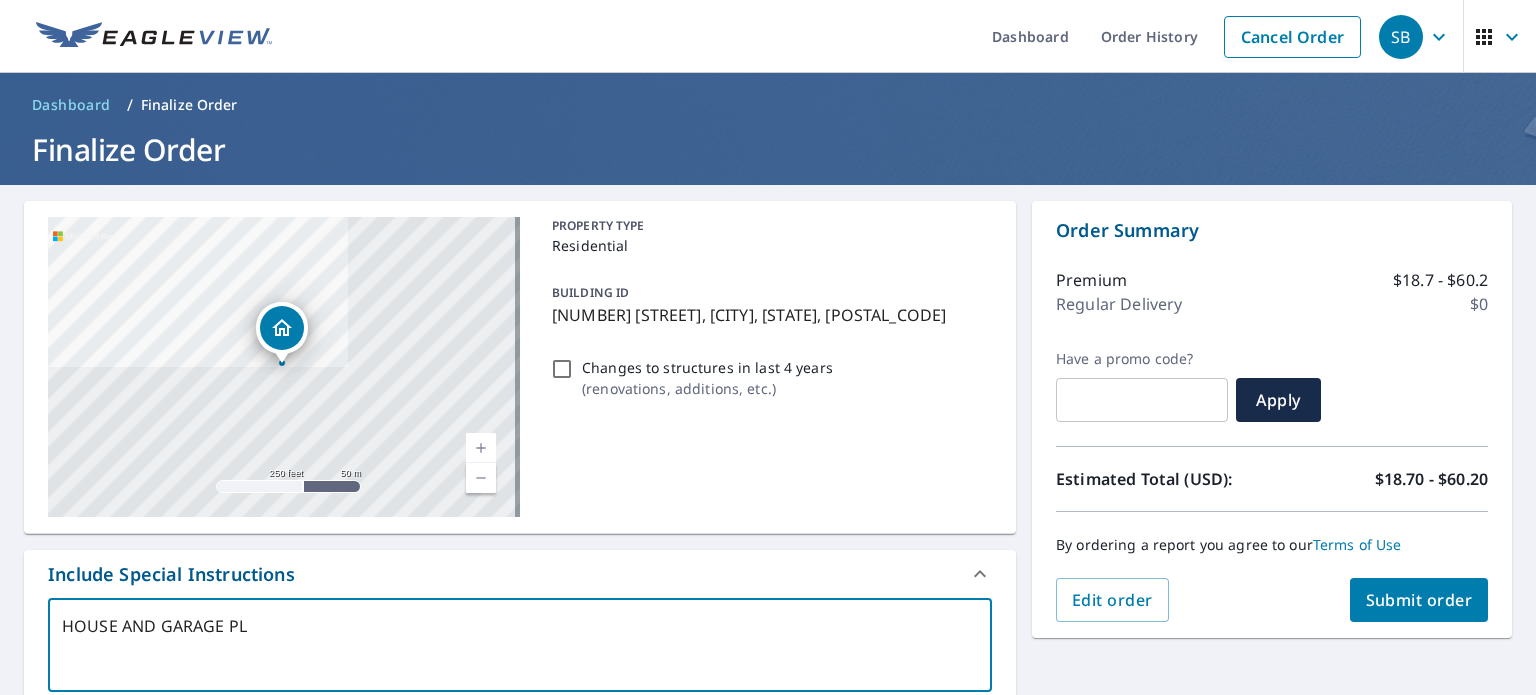 type on "HOUSE AND GARAGE PLE" 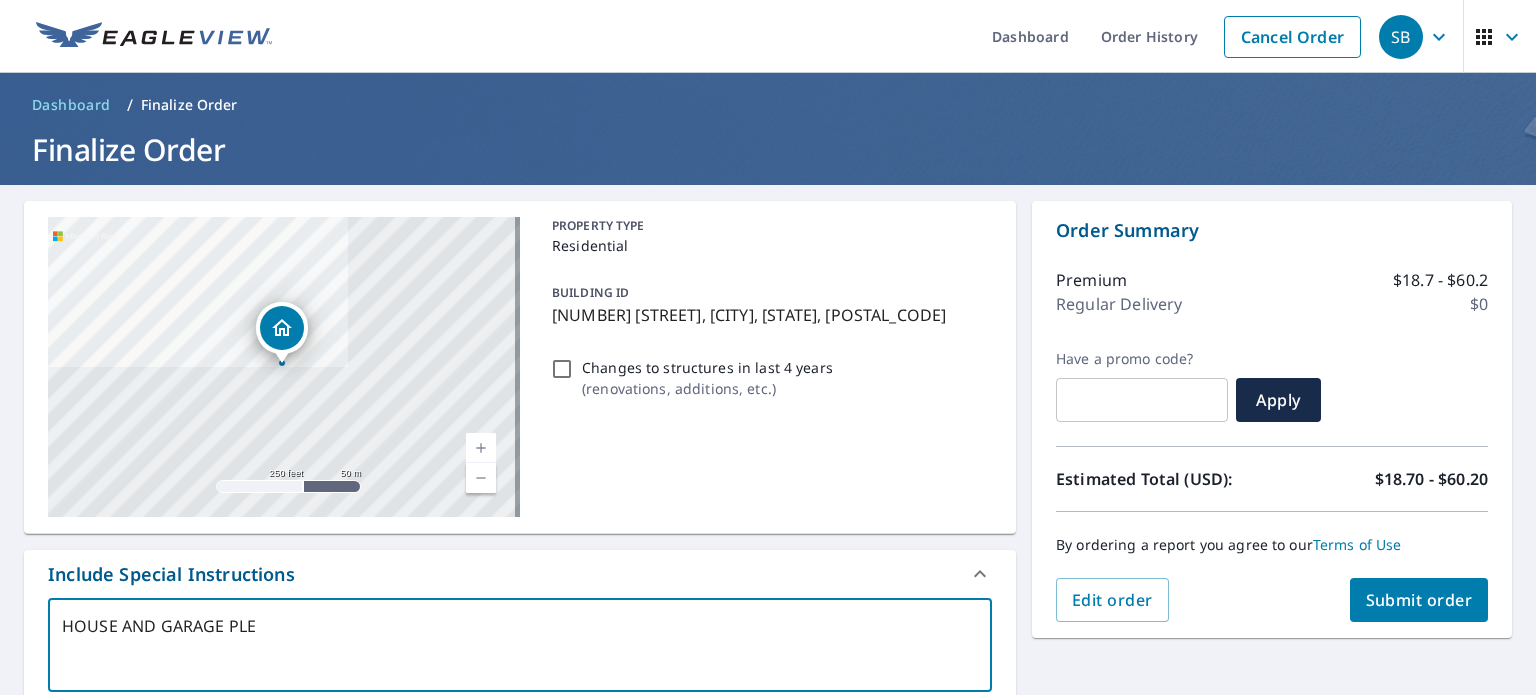 type on "HOUSE AND GARAGE PLEA" 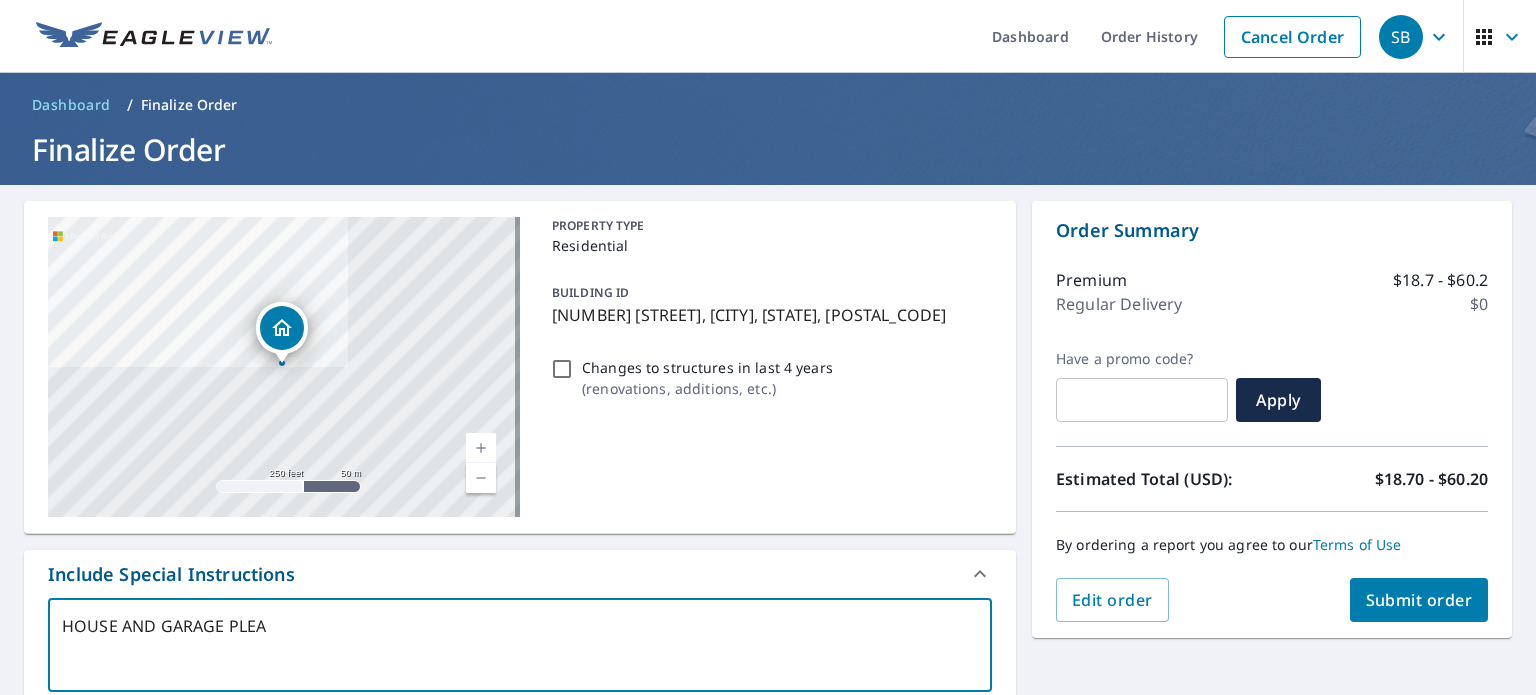 type on "HOUSE AND GARAGE PLEAS" 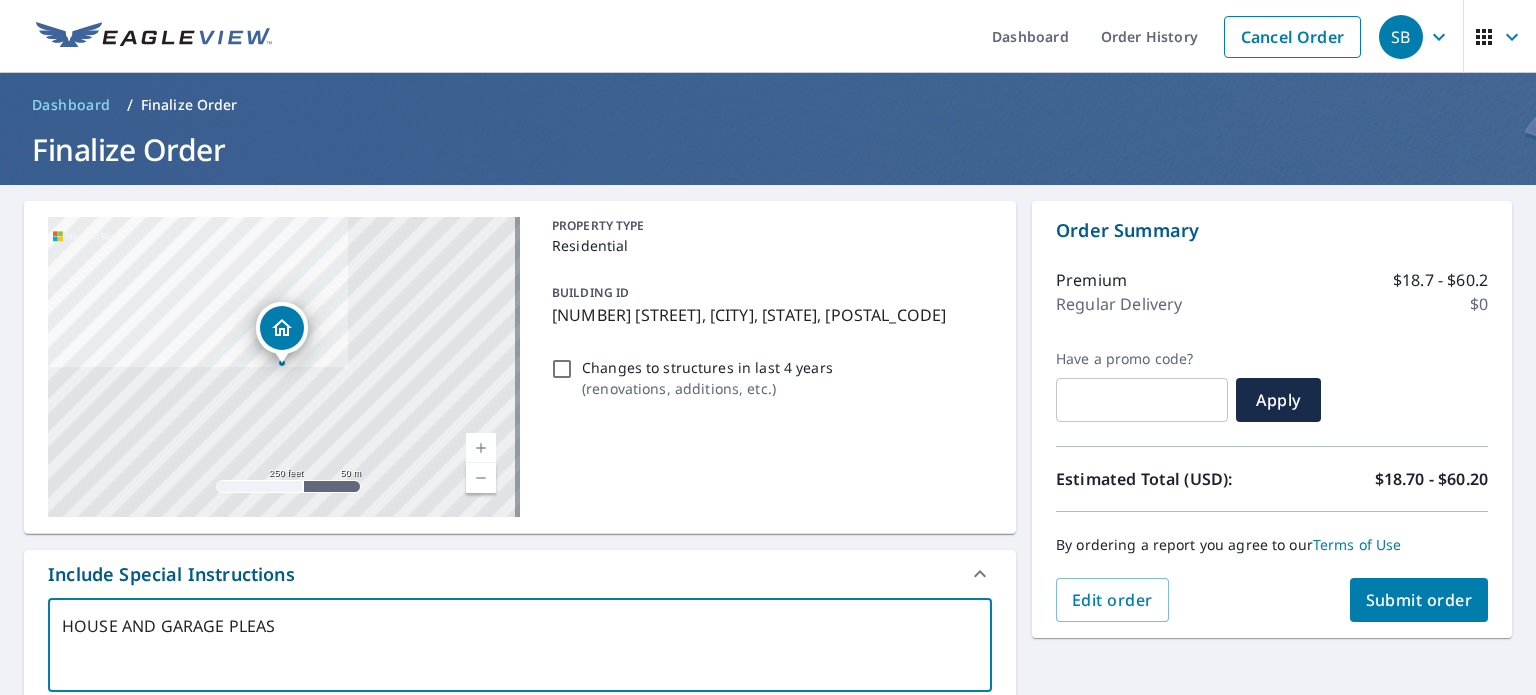 checkbox on "true" 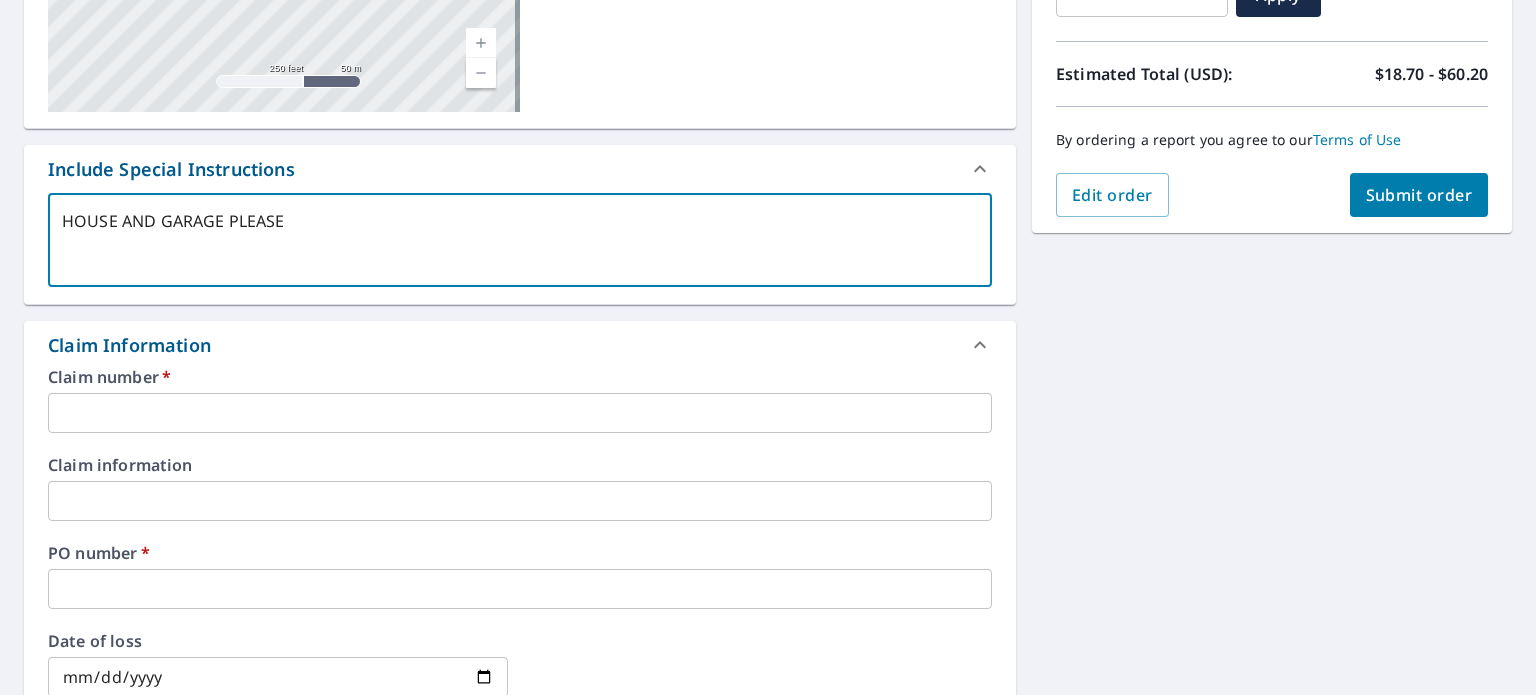 scroll, scrollTop: 408, scrollLeft: 0, axis: vertical 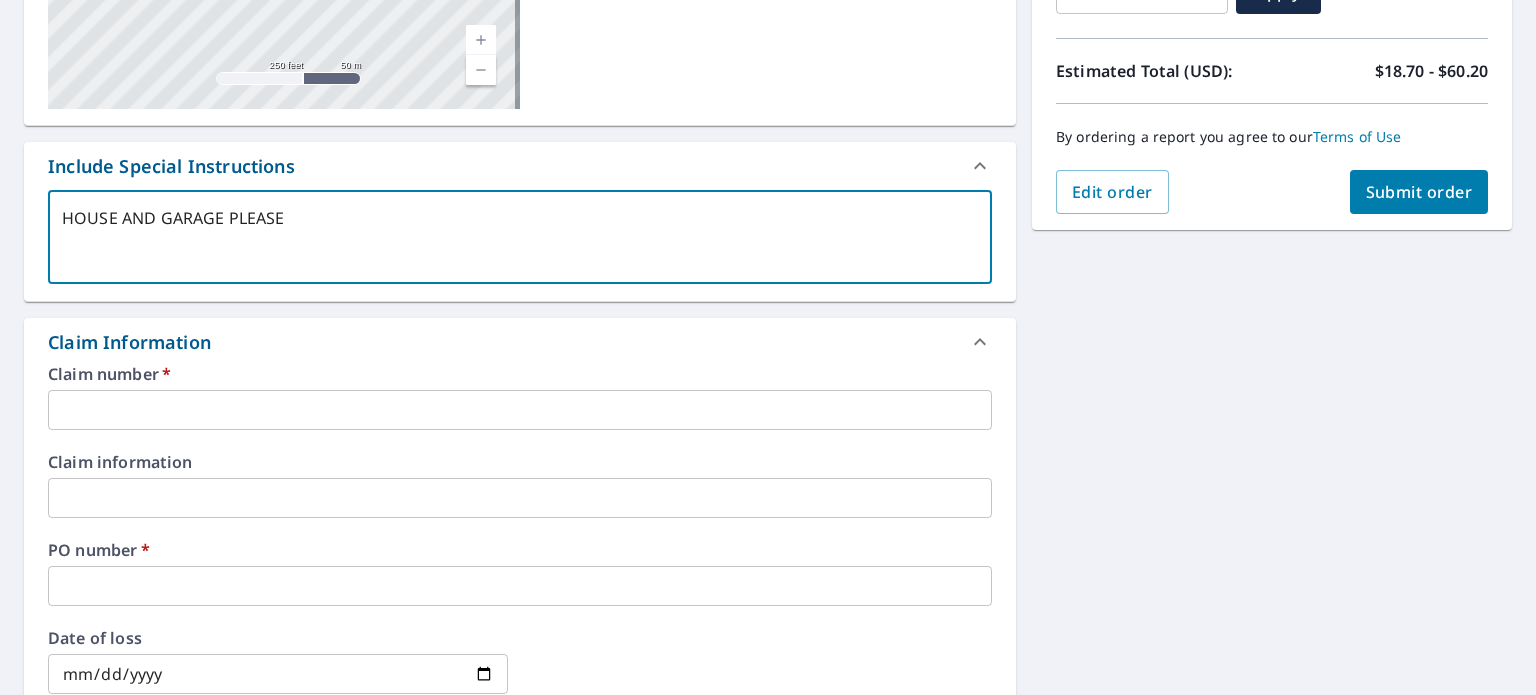 type on "HOUSE AND GARAGE PLEASE" 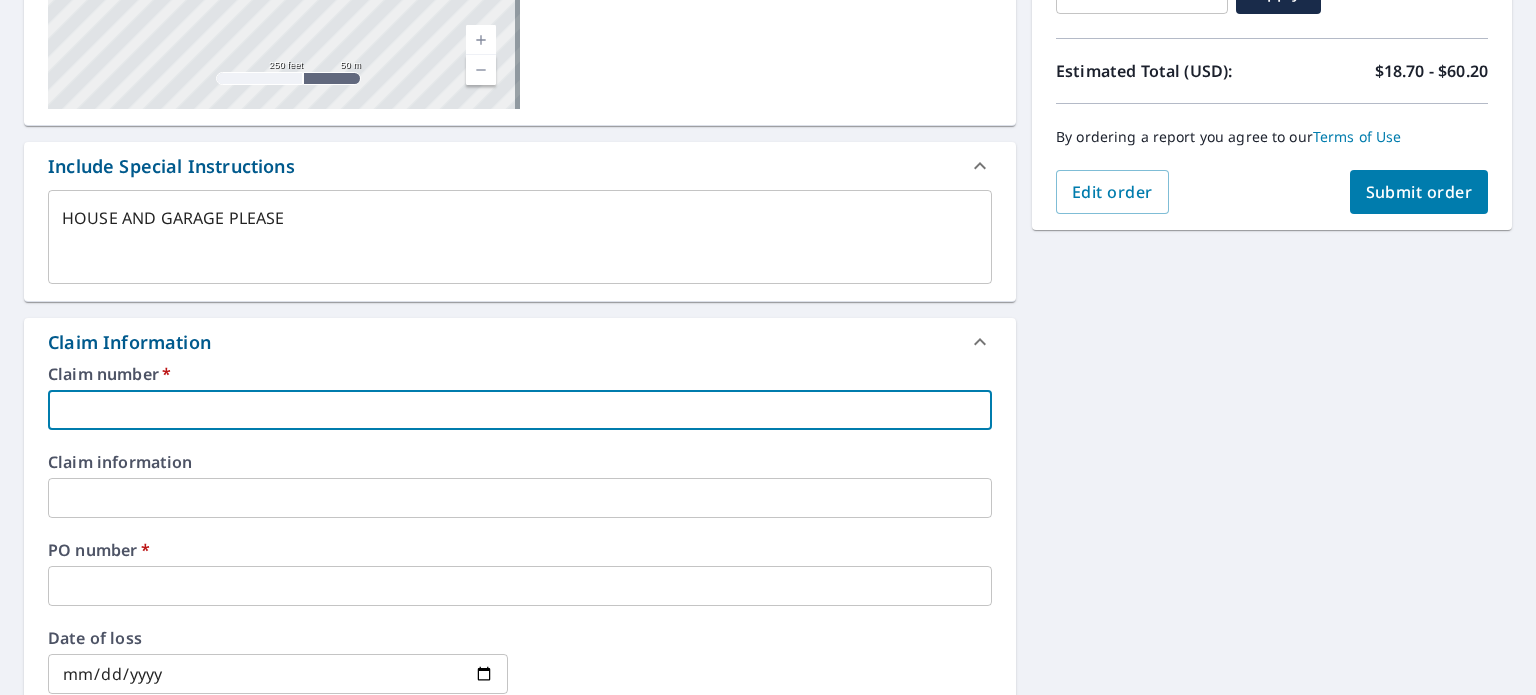 click at bounding box center (520, 410) 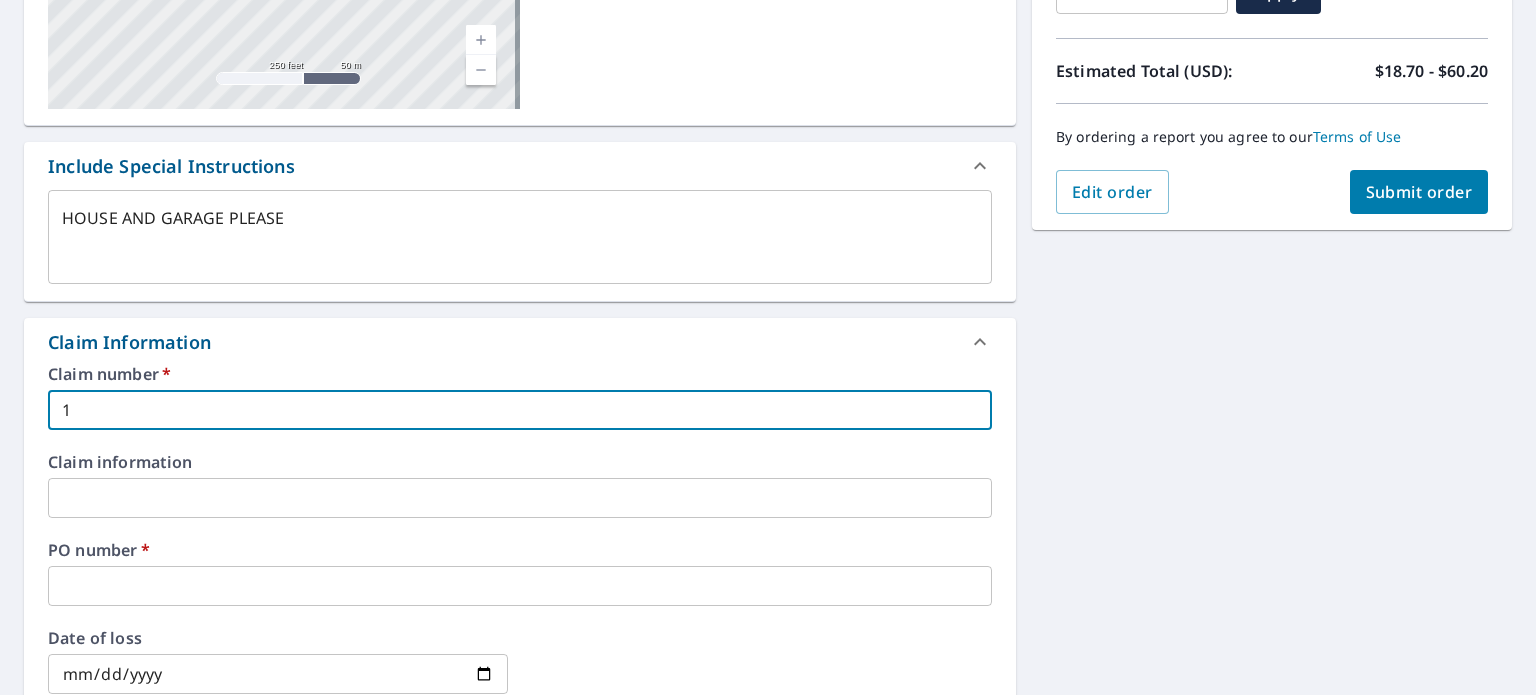 type on "1" 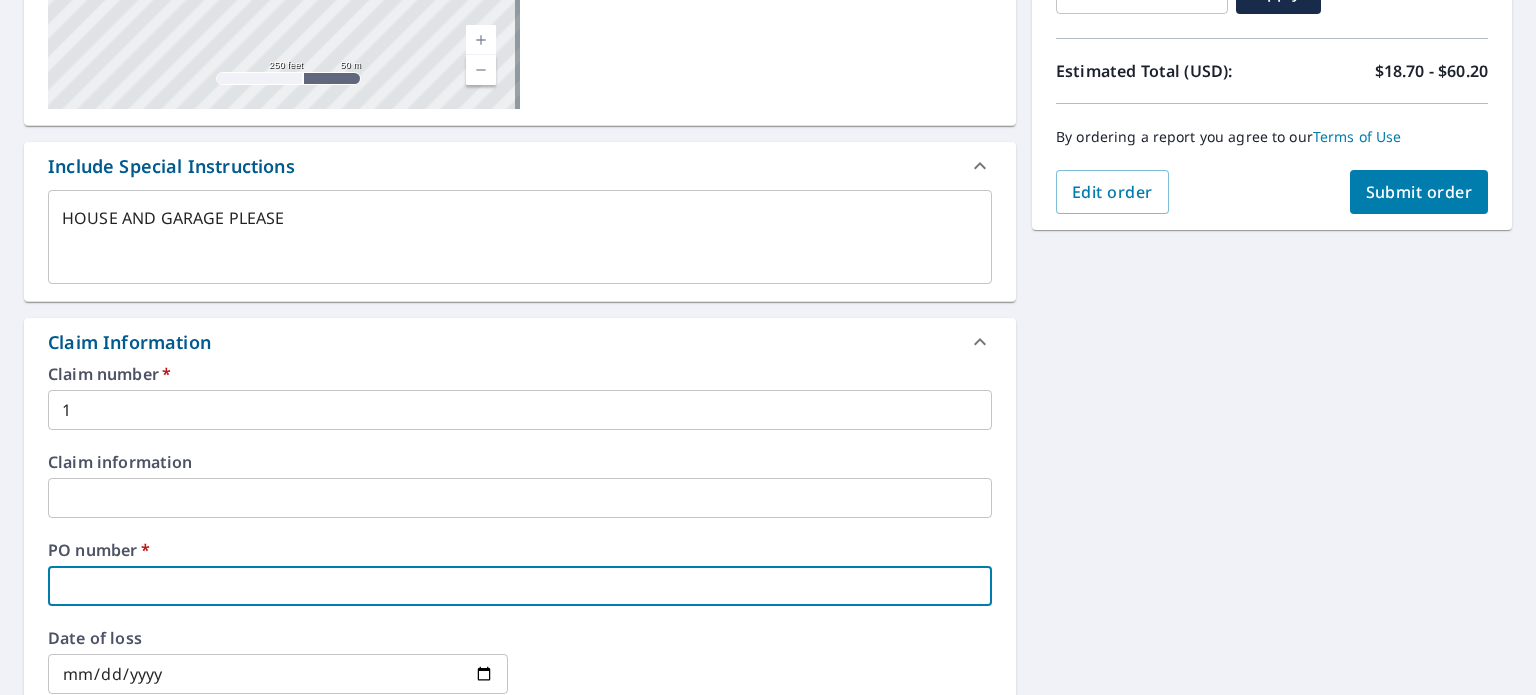 type on "x" 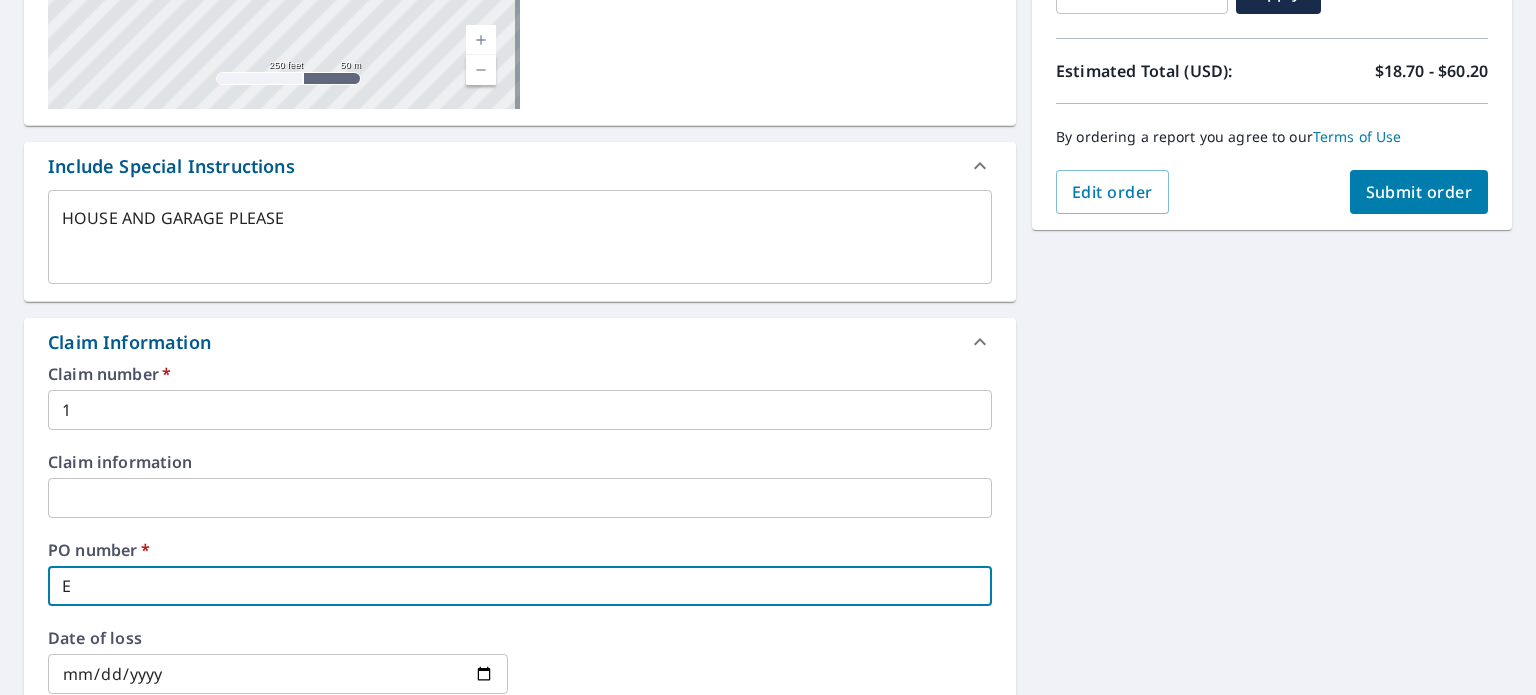 type on "x" 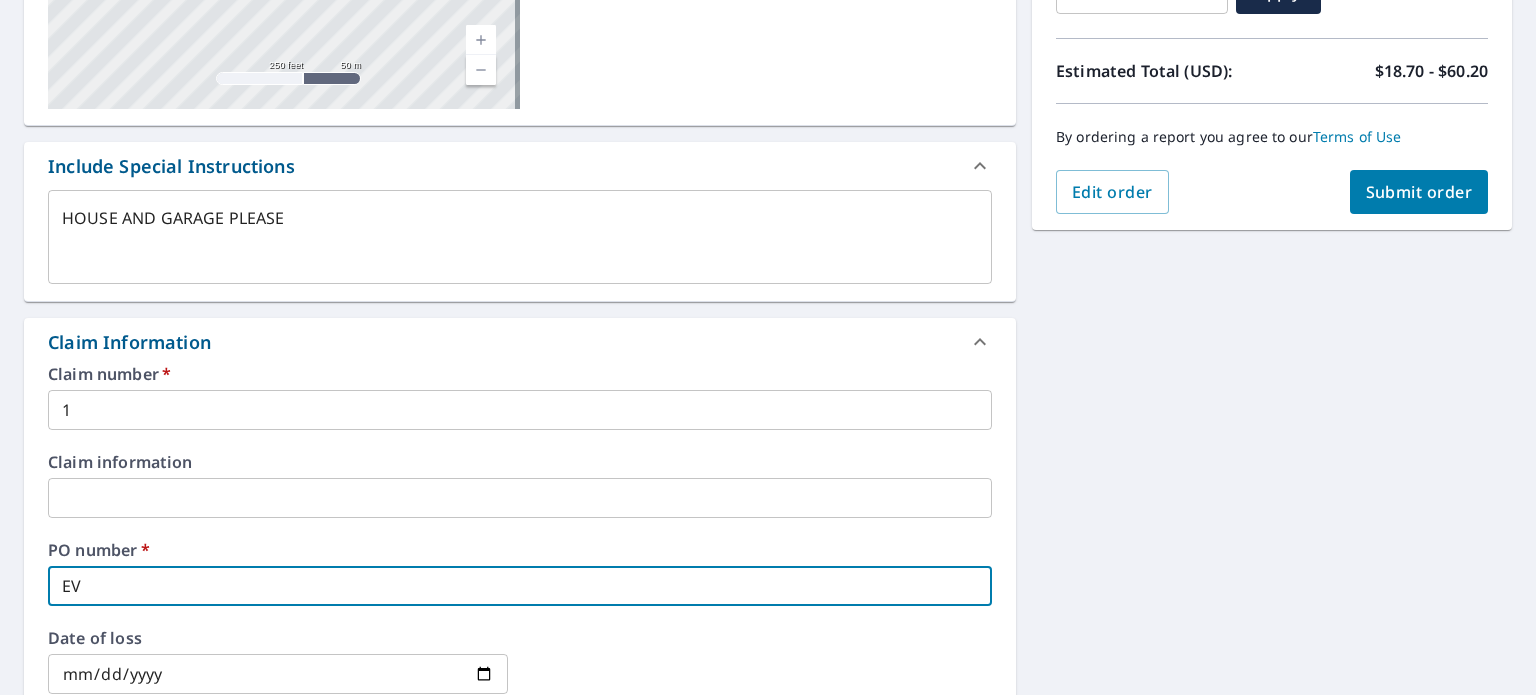 type on "x" 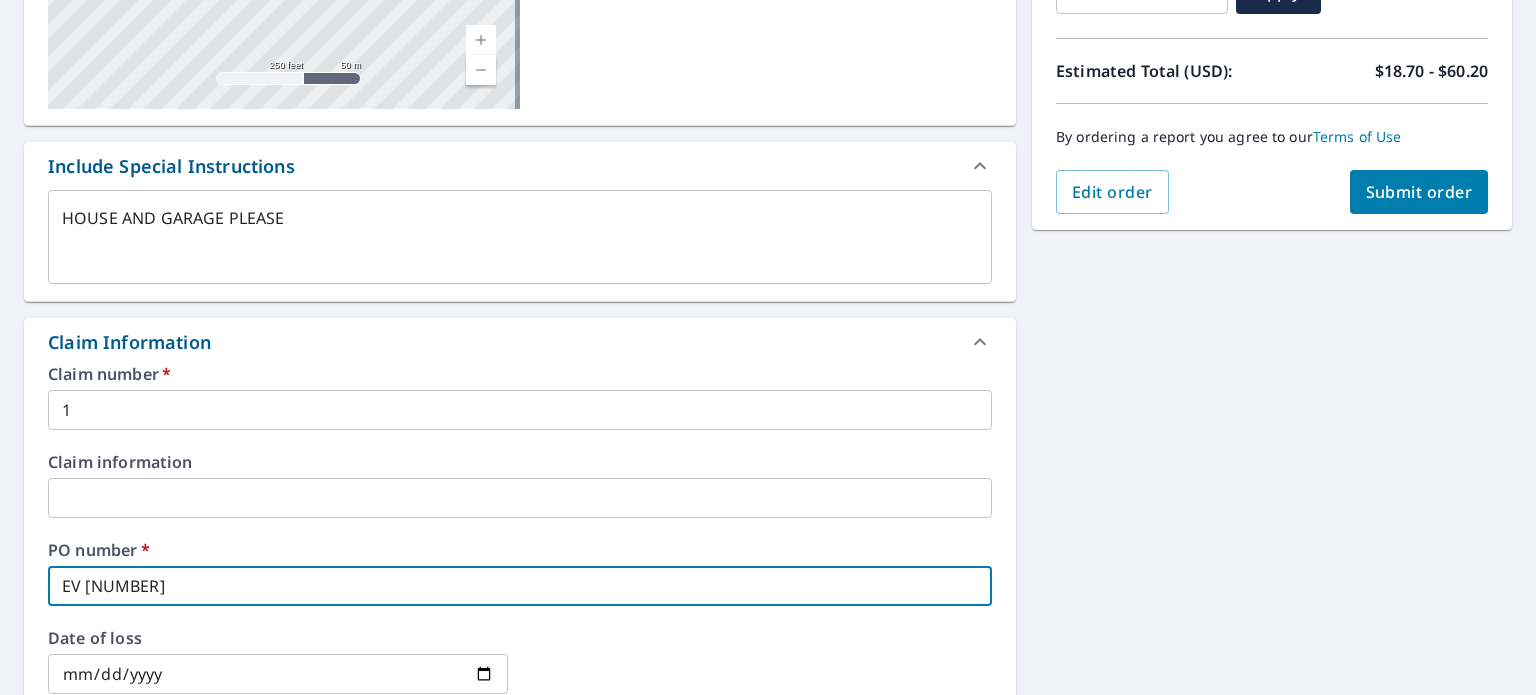 type on "x" 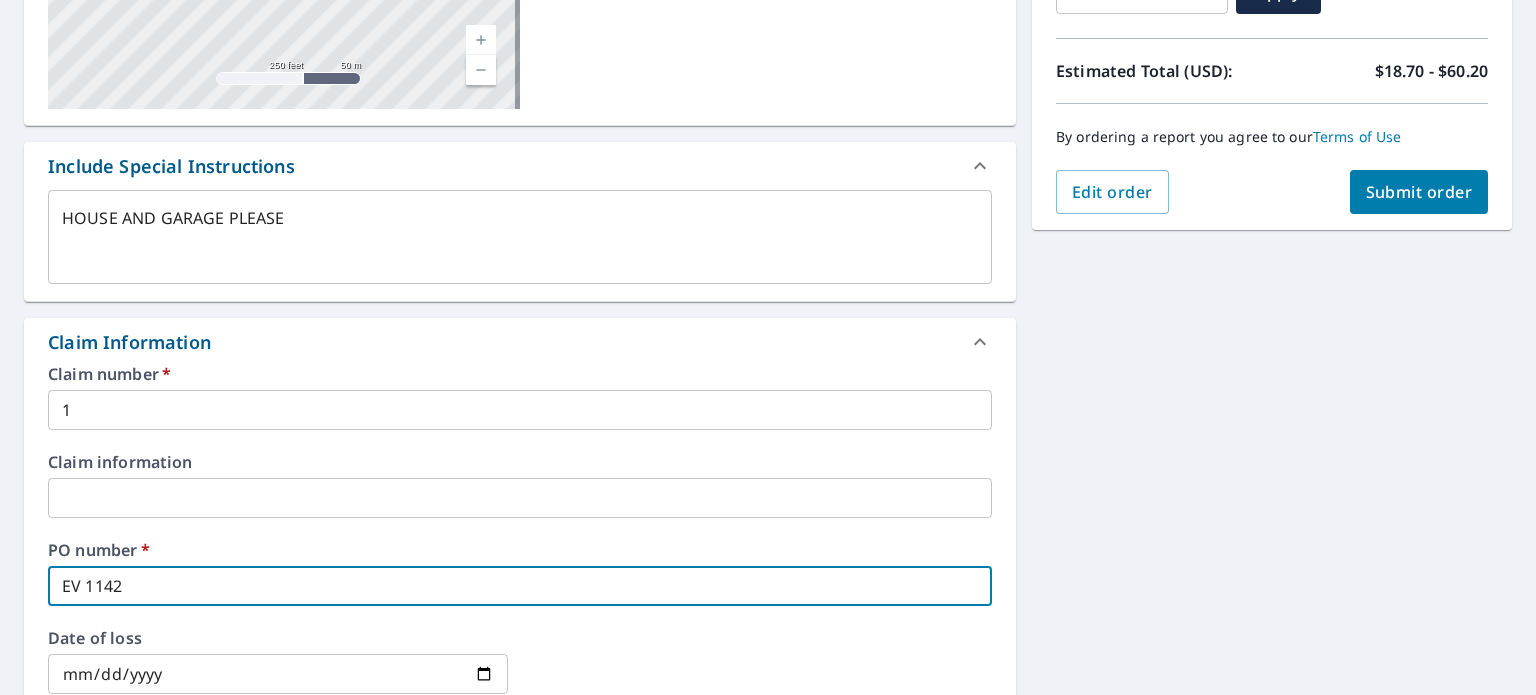 type on "x" 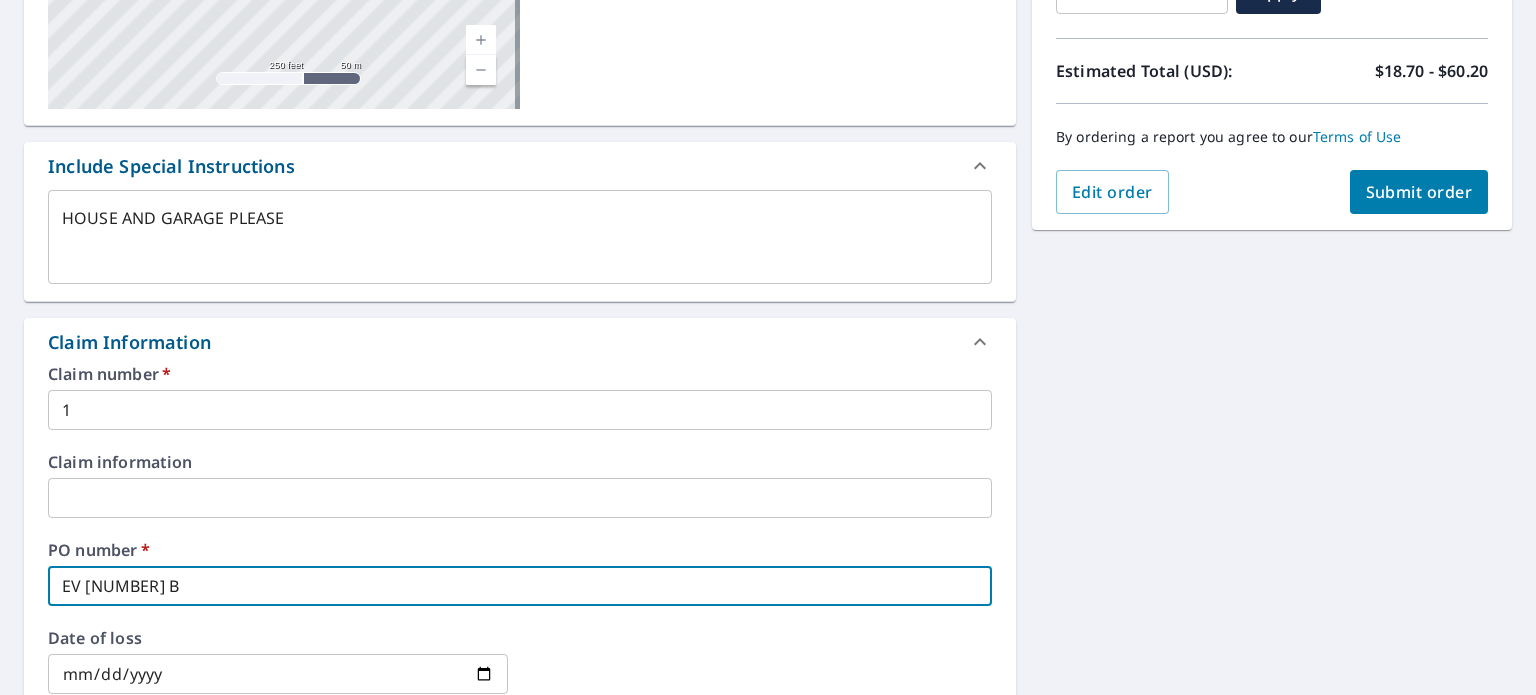 type on "x" 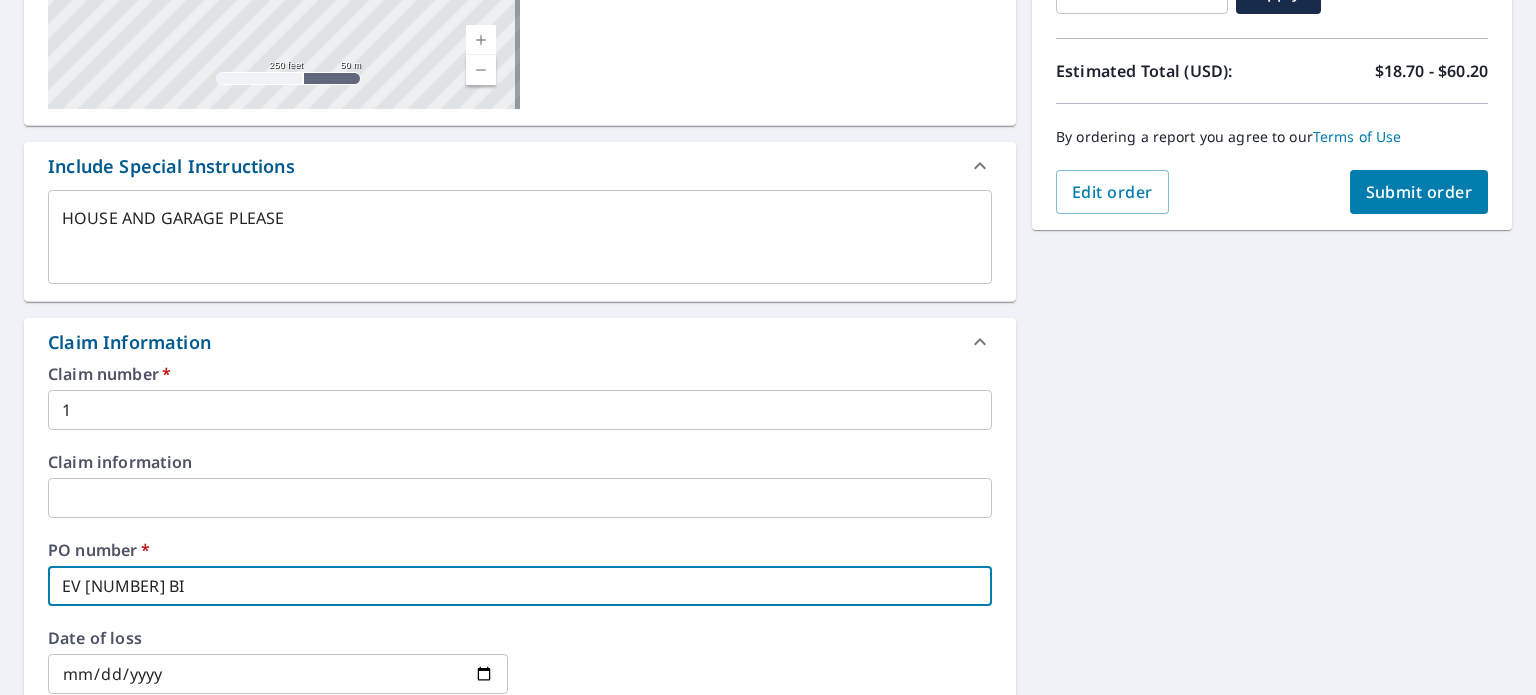 type on "x" 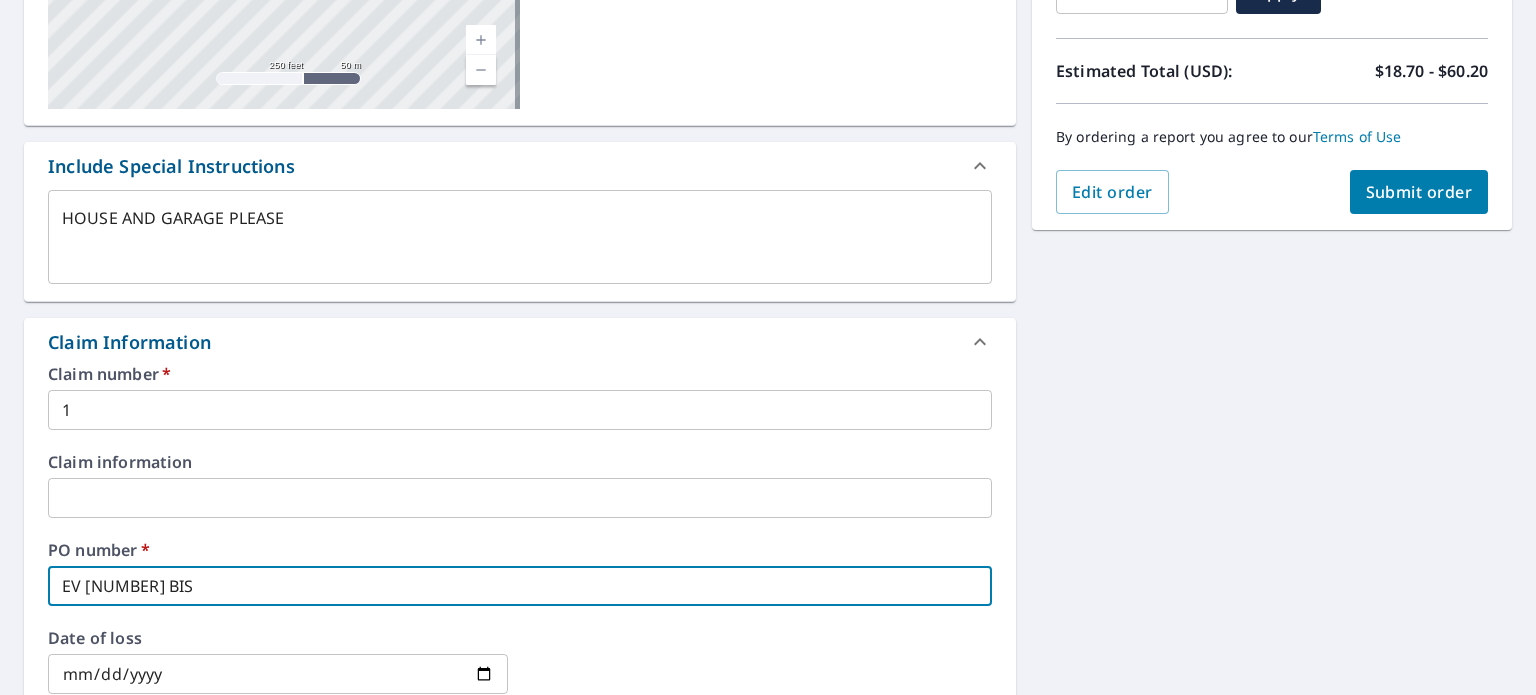 type on "x" 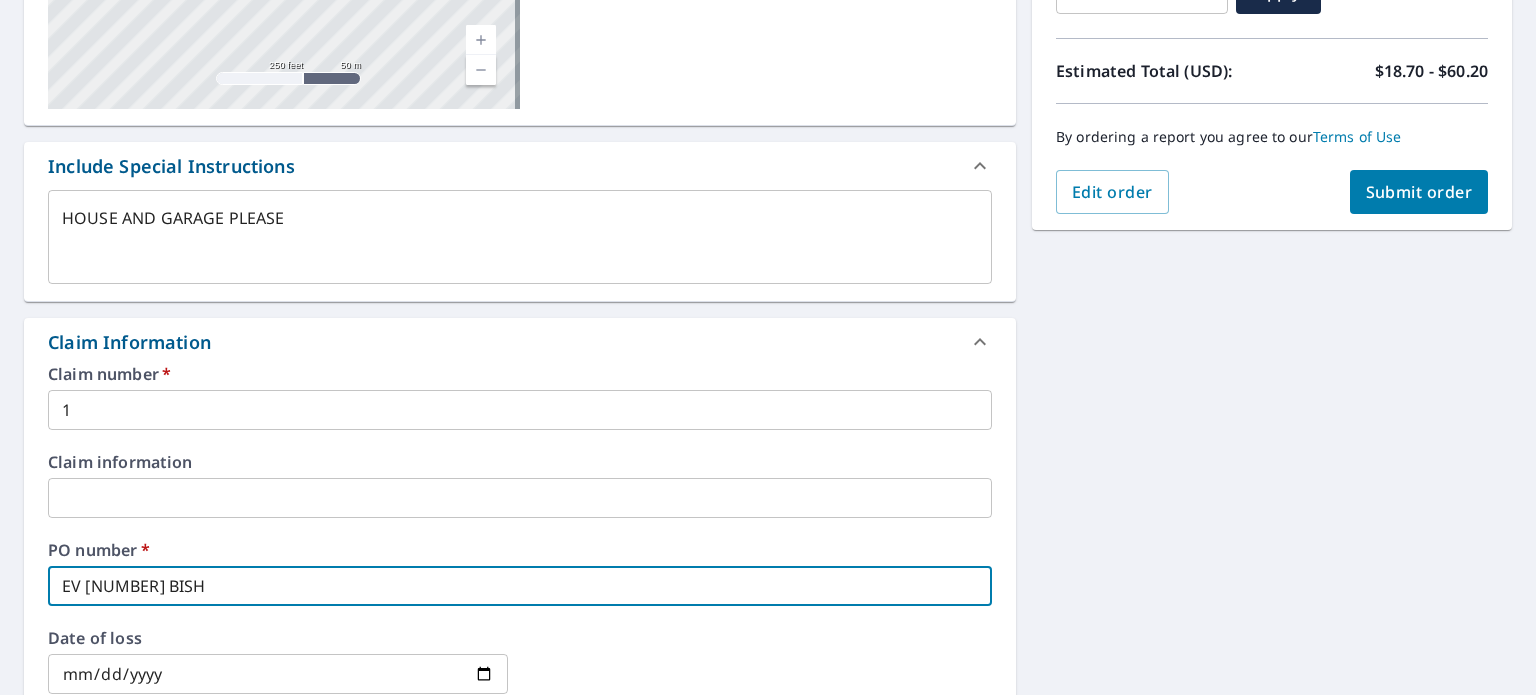 type on "x" 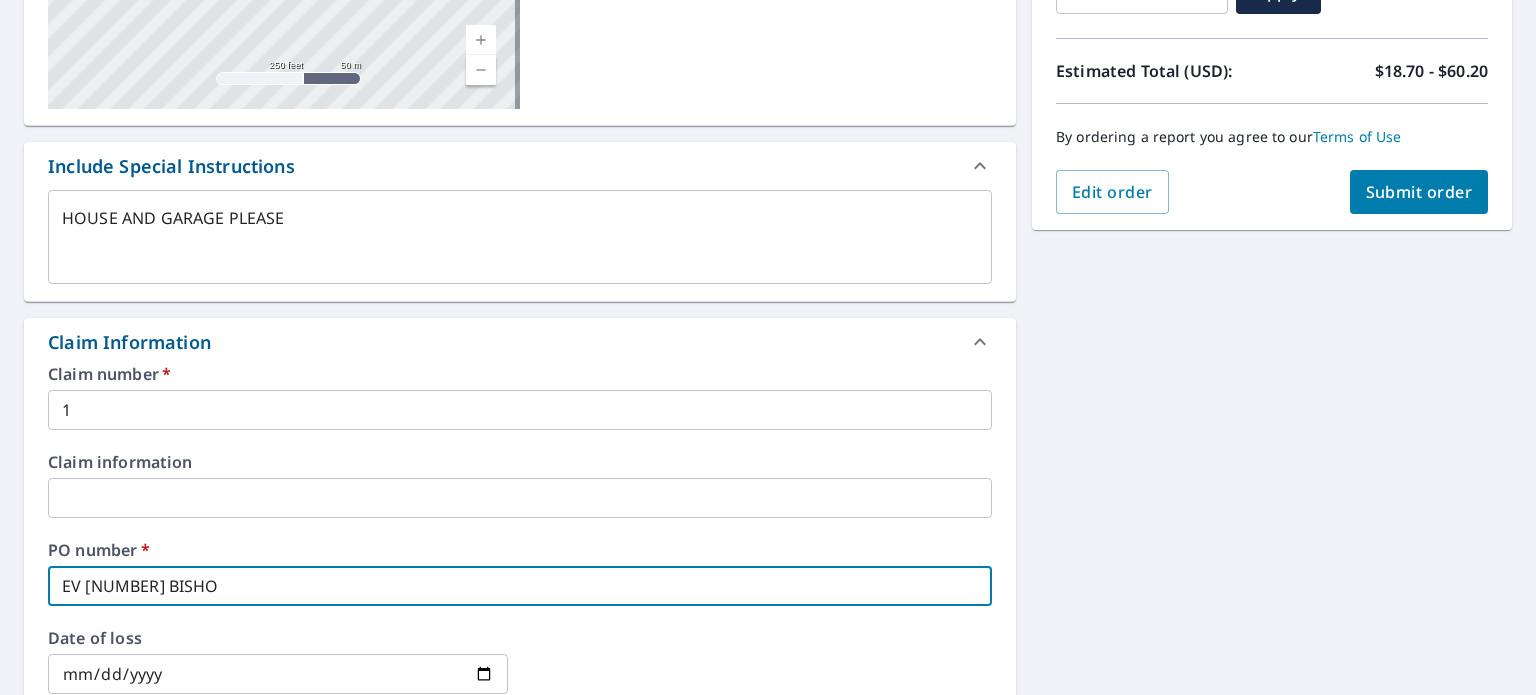 type on "x" 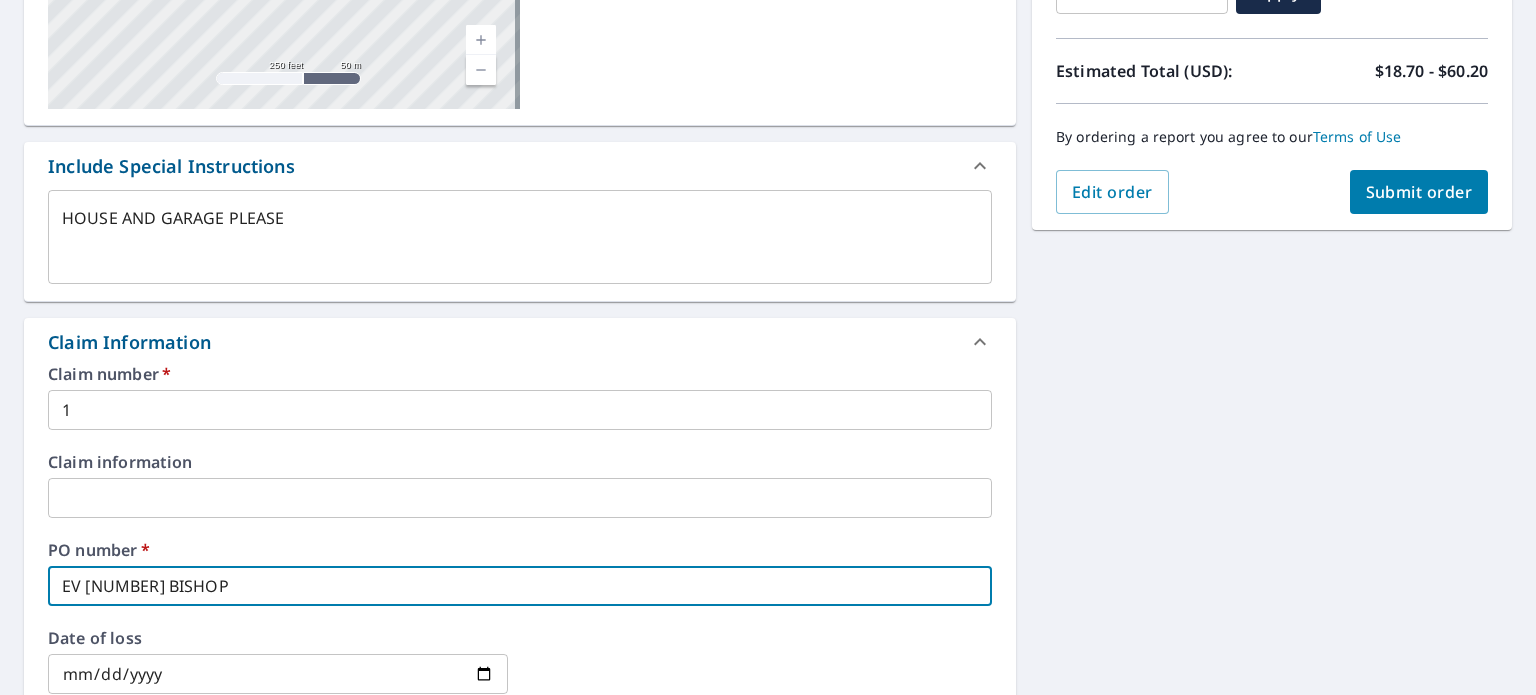 type on "x" 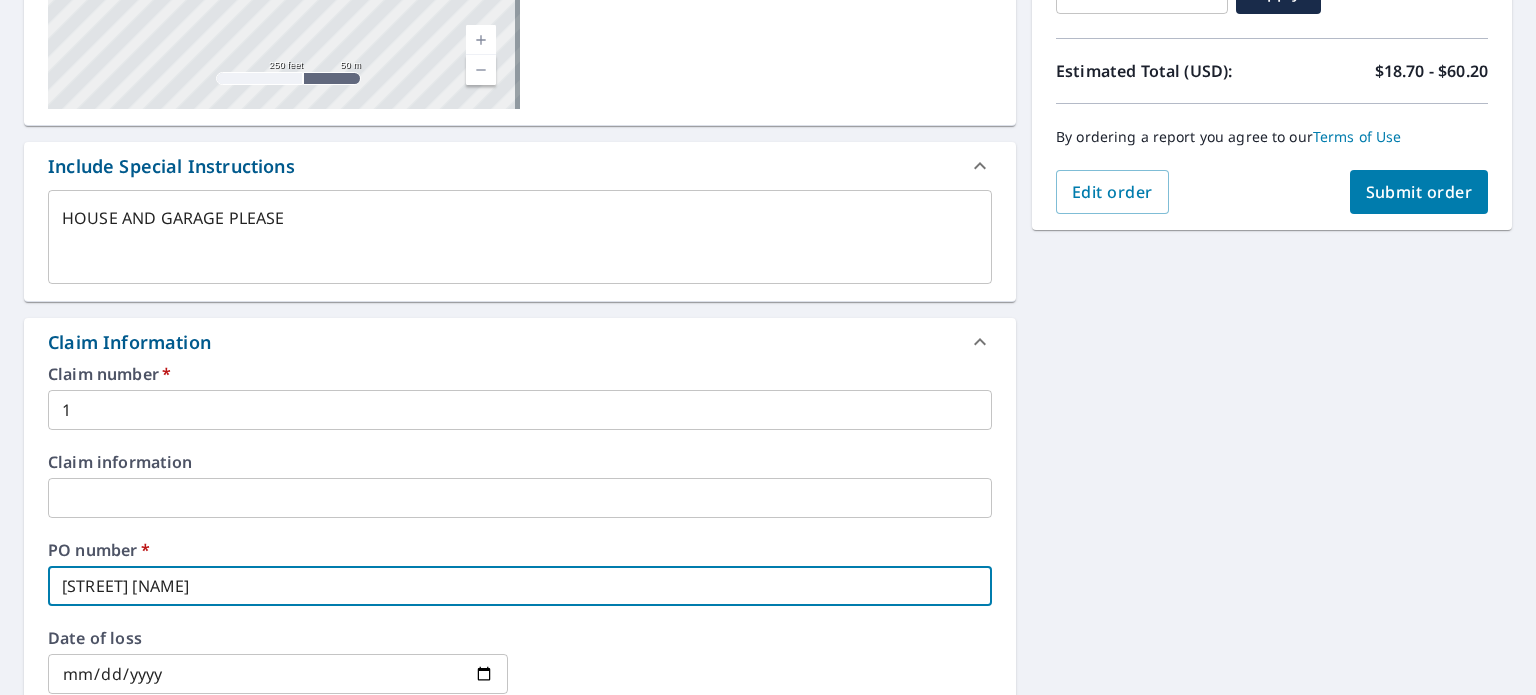 type on "[STREET] [NAME]" 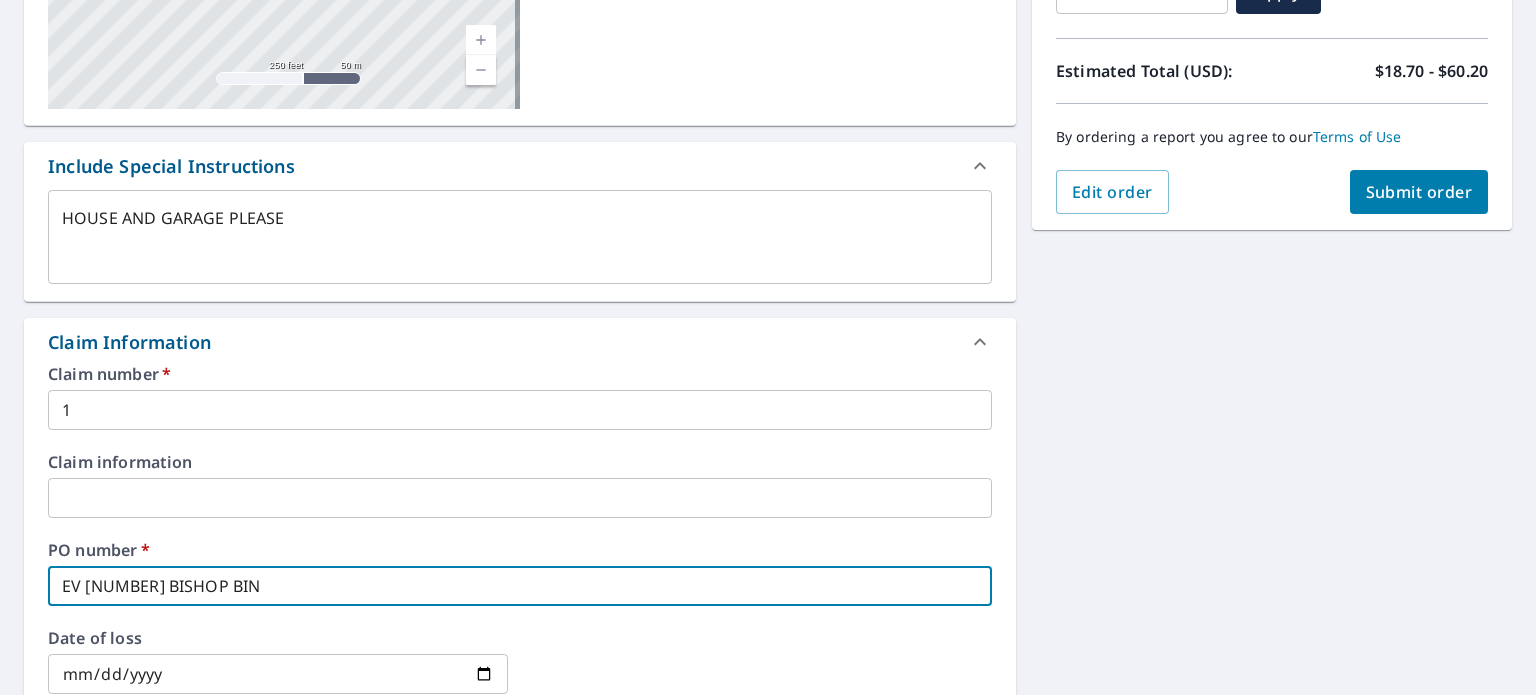 type on "x" 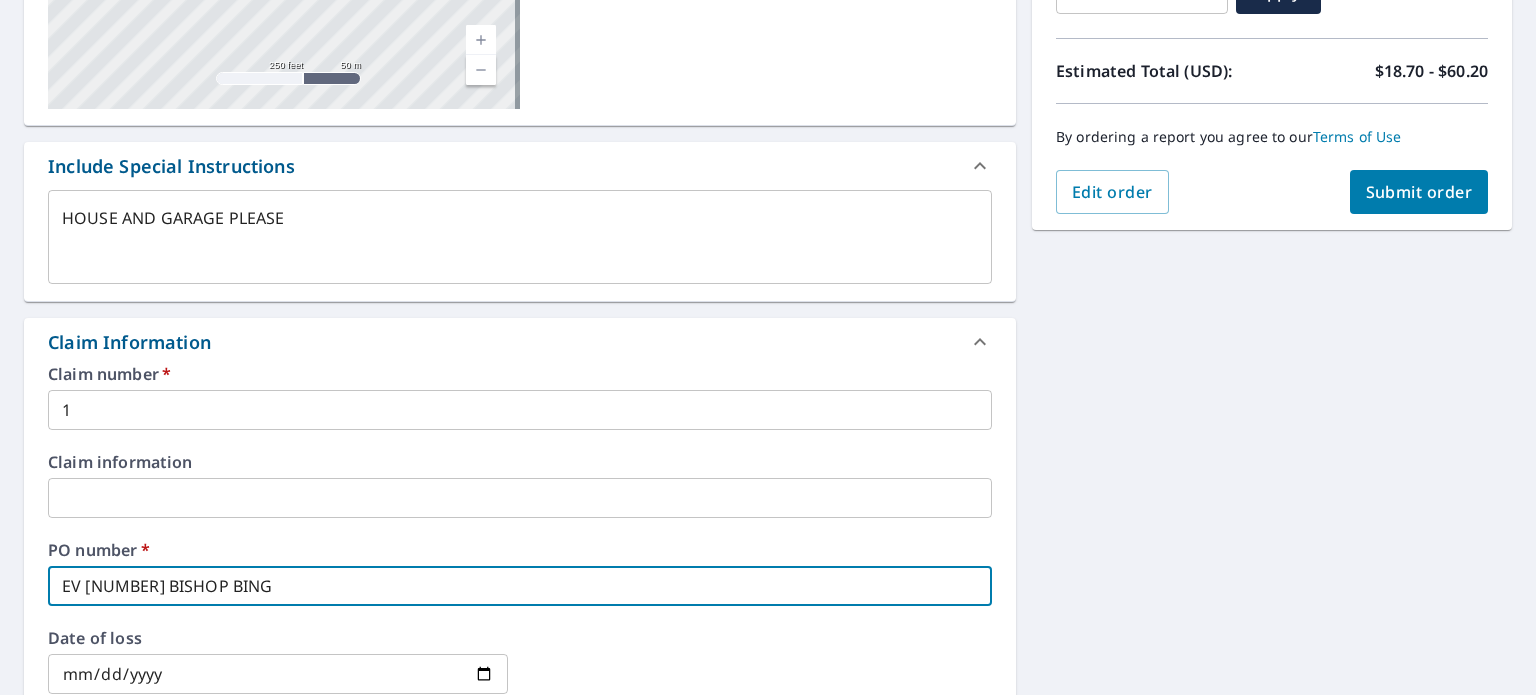 type on "EV [NUMBER] BISHOP BING" 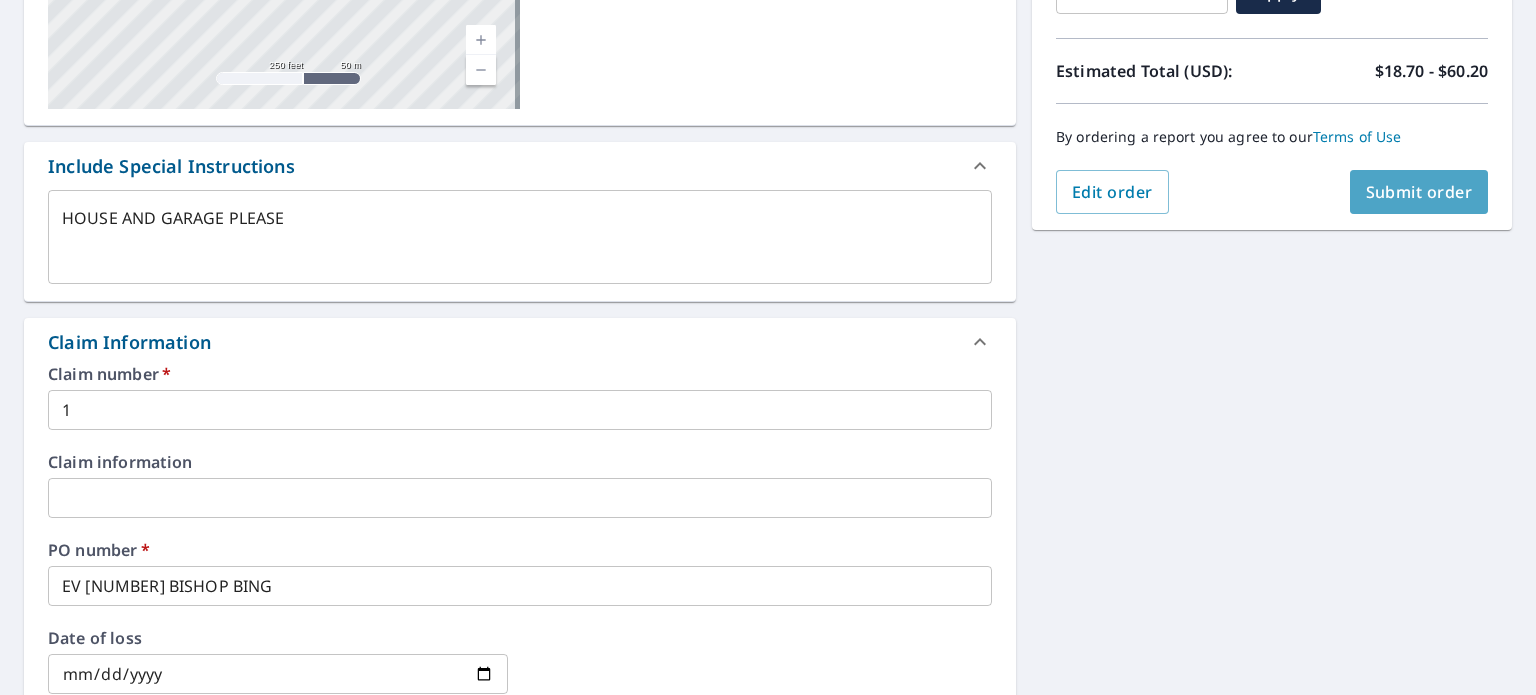 click on "Submit order" at bounding box center (1419, 192) 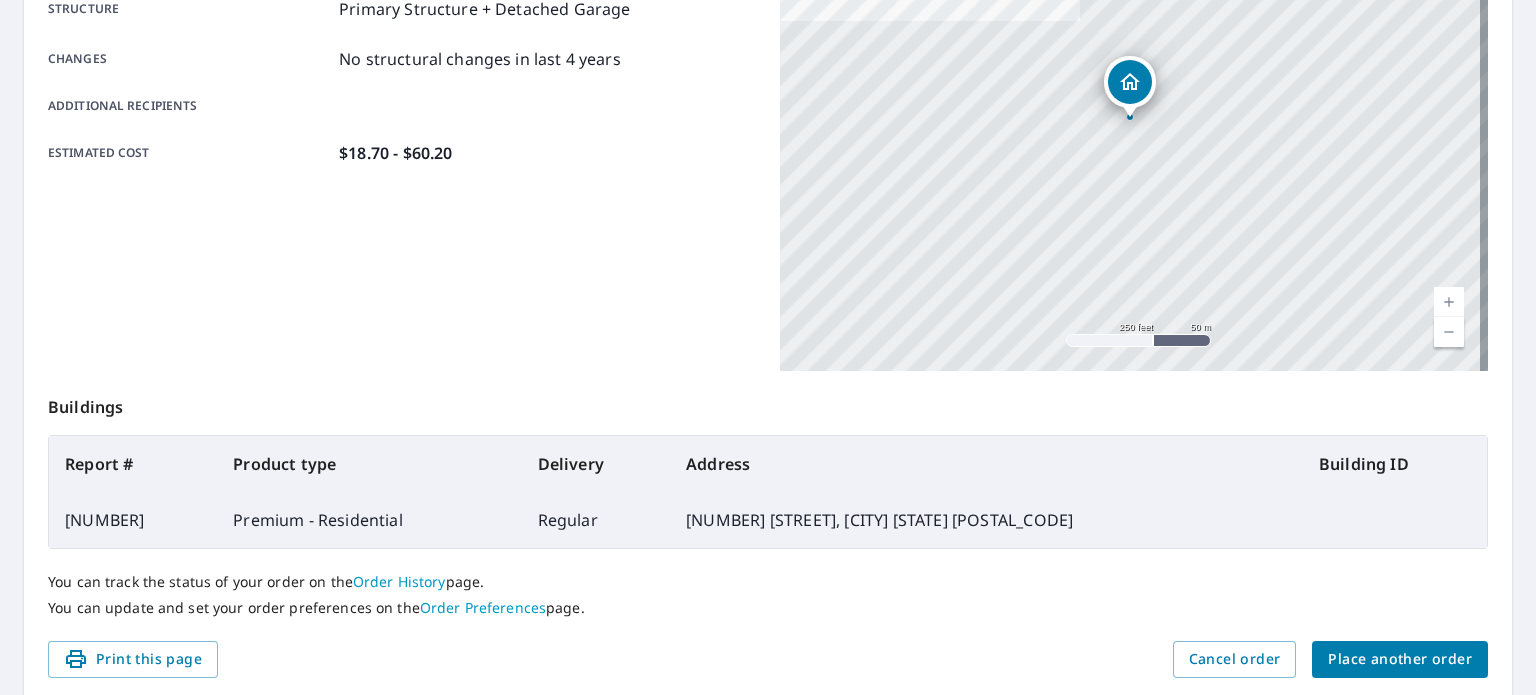 scroll, scrollTop: 0, scrollLeft: 0, axis: both 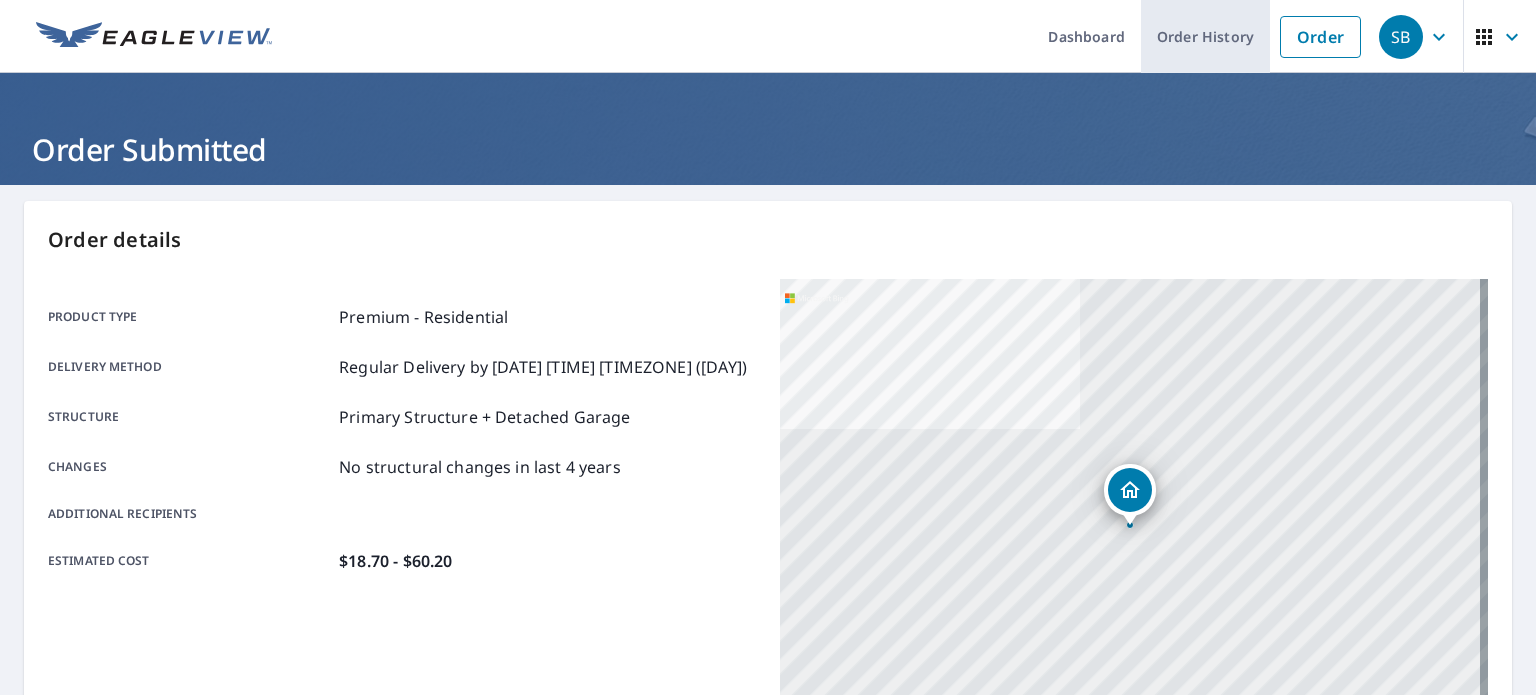 click on "Order History" at bounding box center (1205, 36) 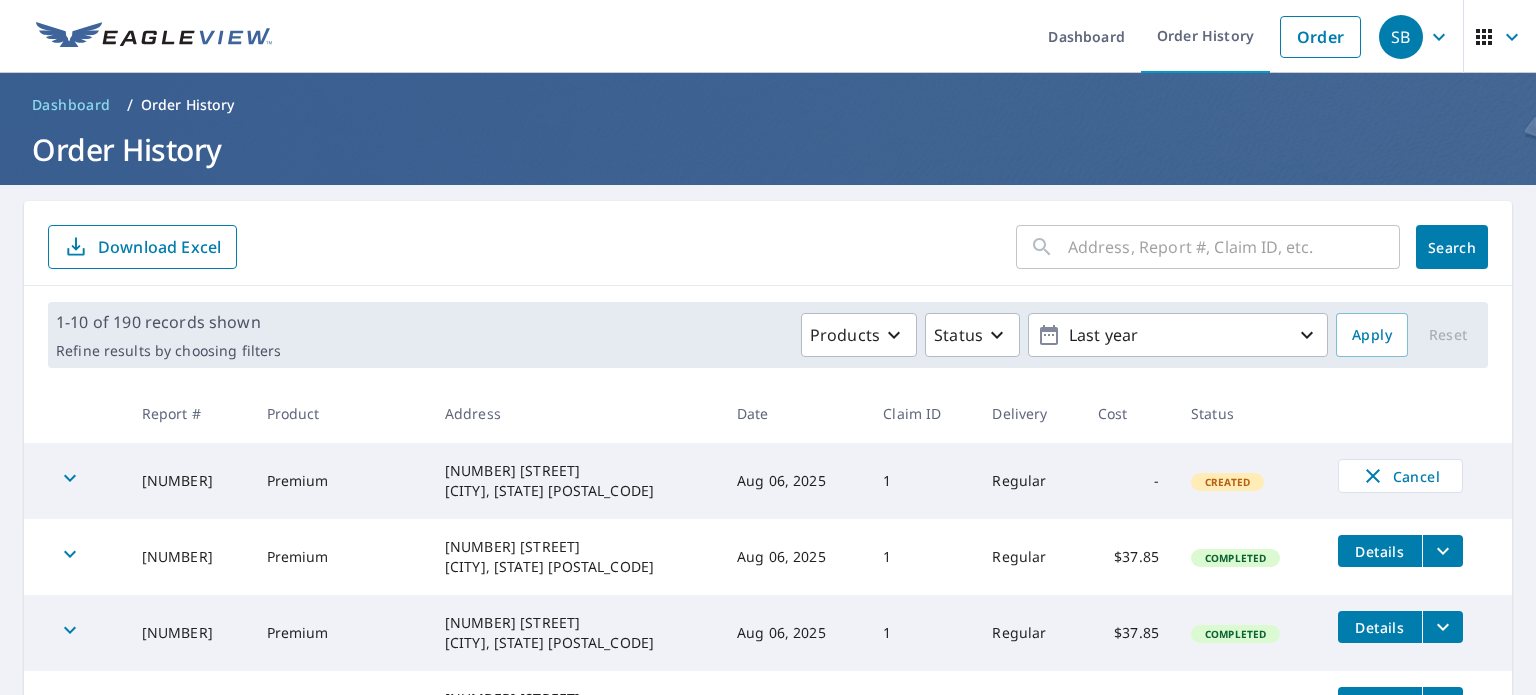 click on "SB" at bounding box center [1401, 37] 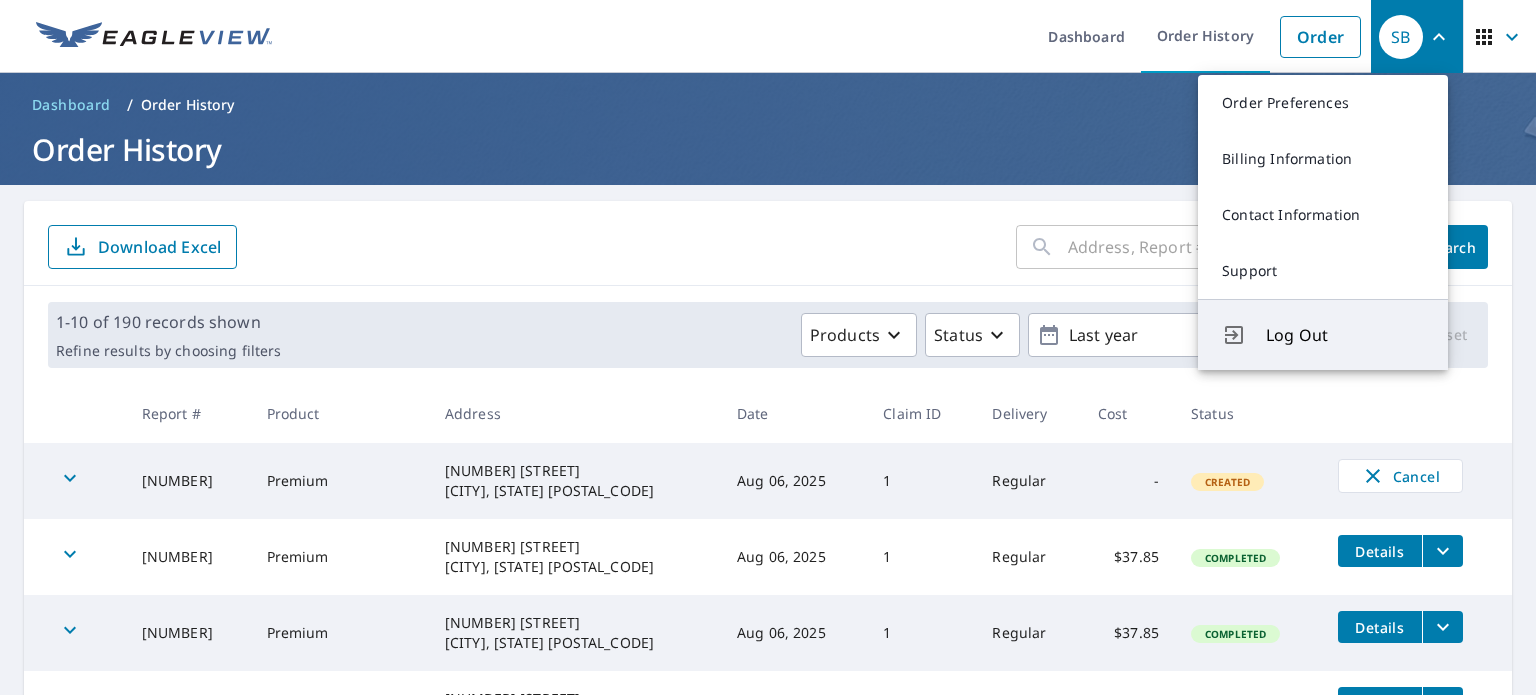 click on "Log Out" at bounding box center (1345, 335) 